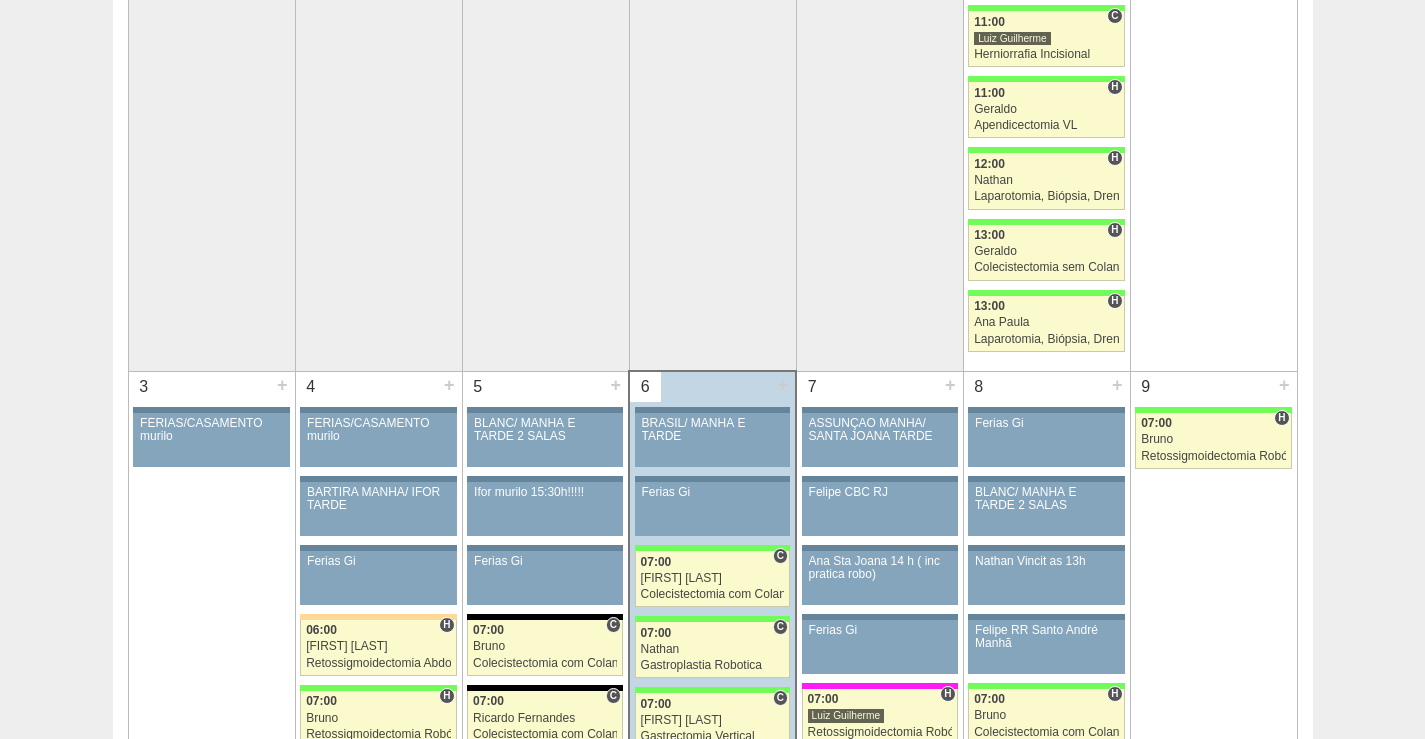 scroll, scrollTop: 100, scrollLeft: 0, axis: vertical 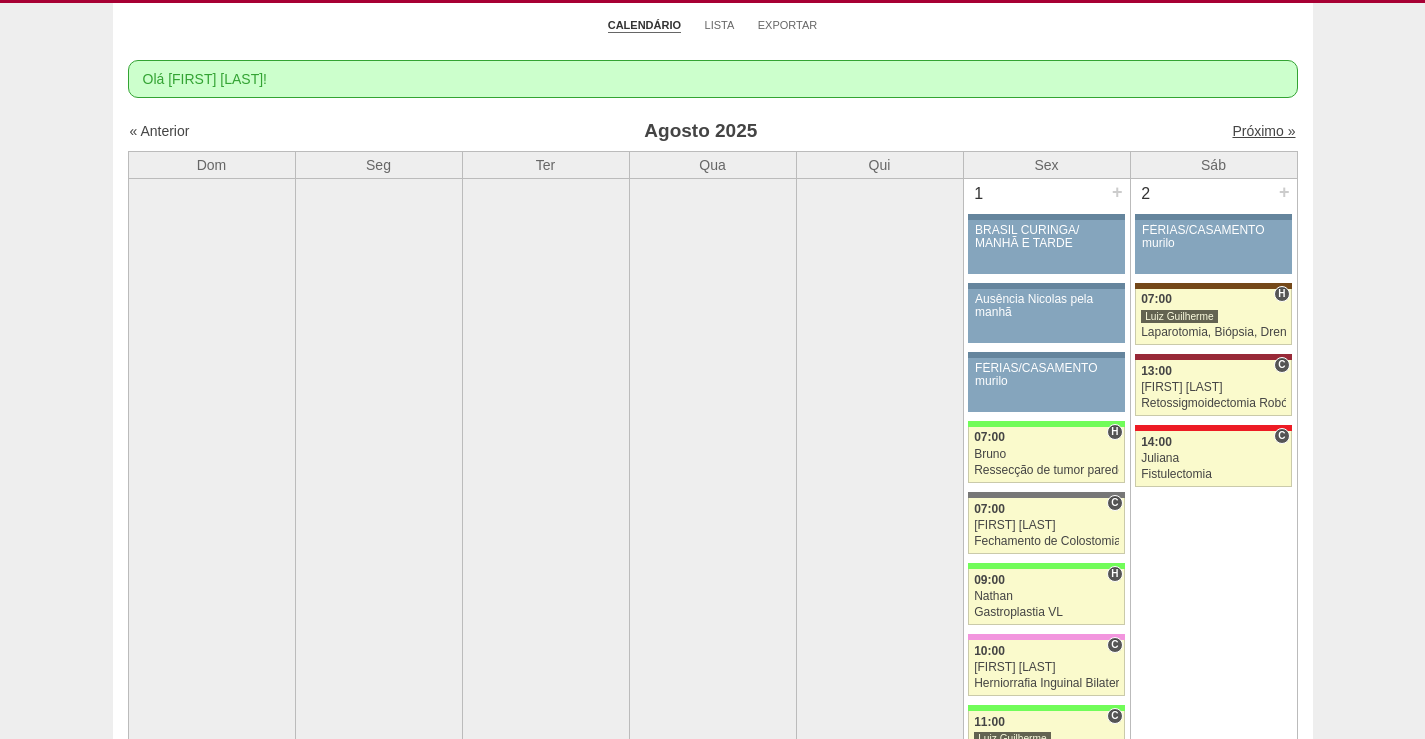 click on "Próximo »" at bounding box center [1263, 131] 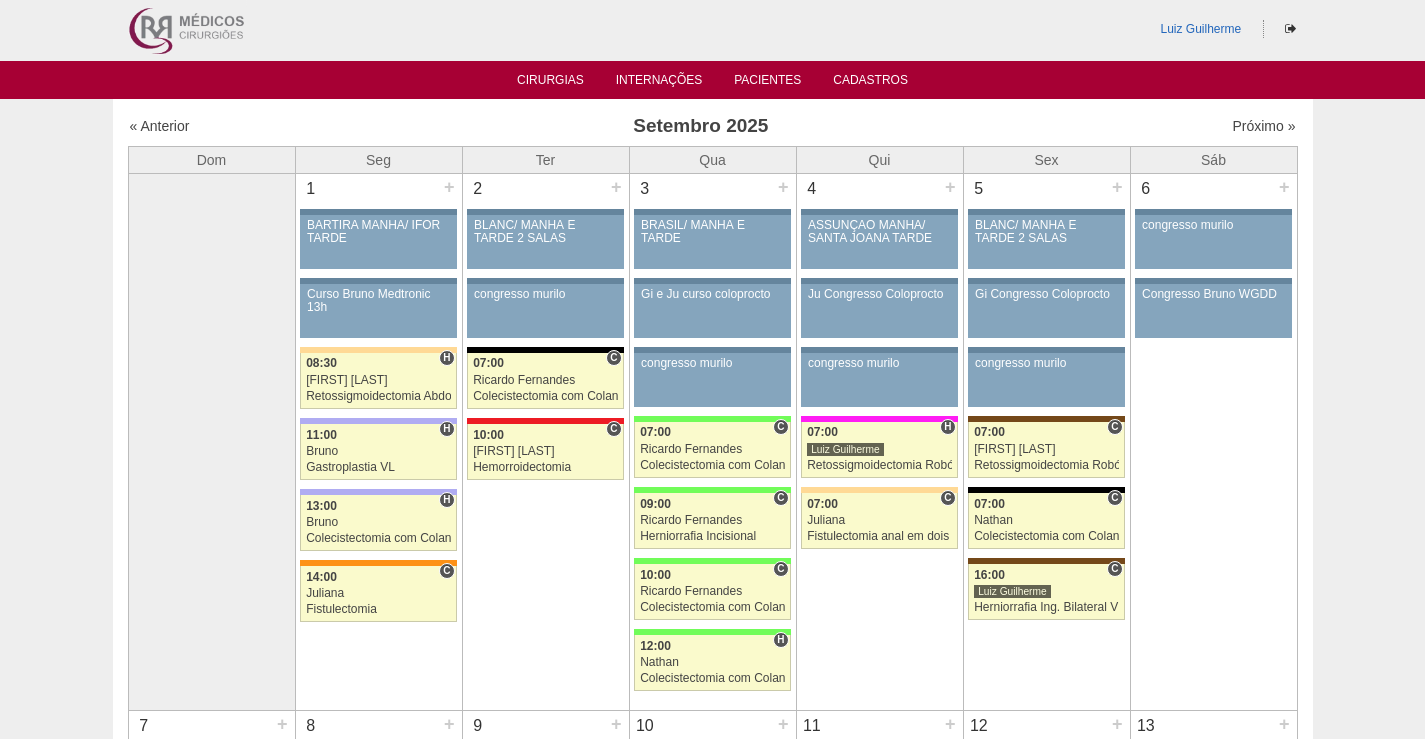 scroll, scrollTop: 0, scrollLeft: 0, axis: both 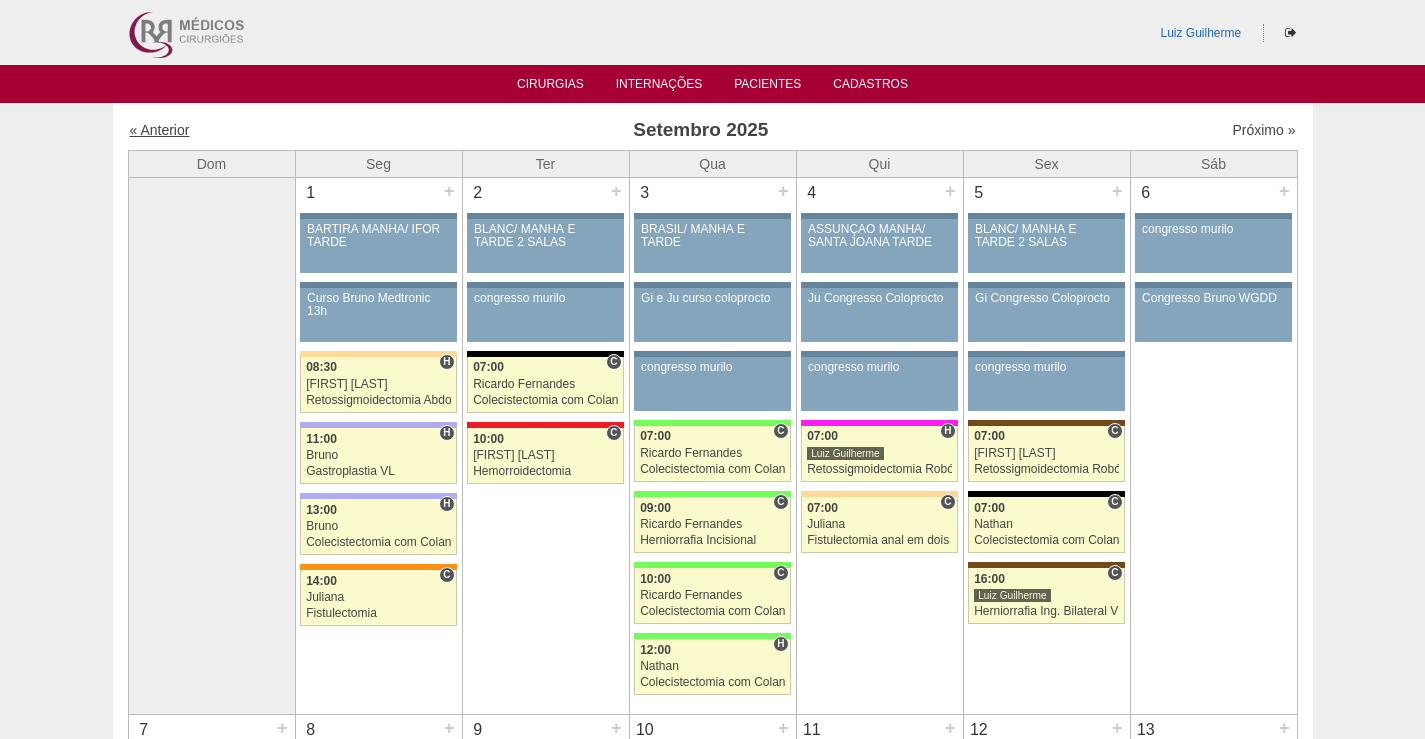 click on "« Anterior" at bounding box center (160, 130) 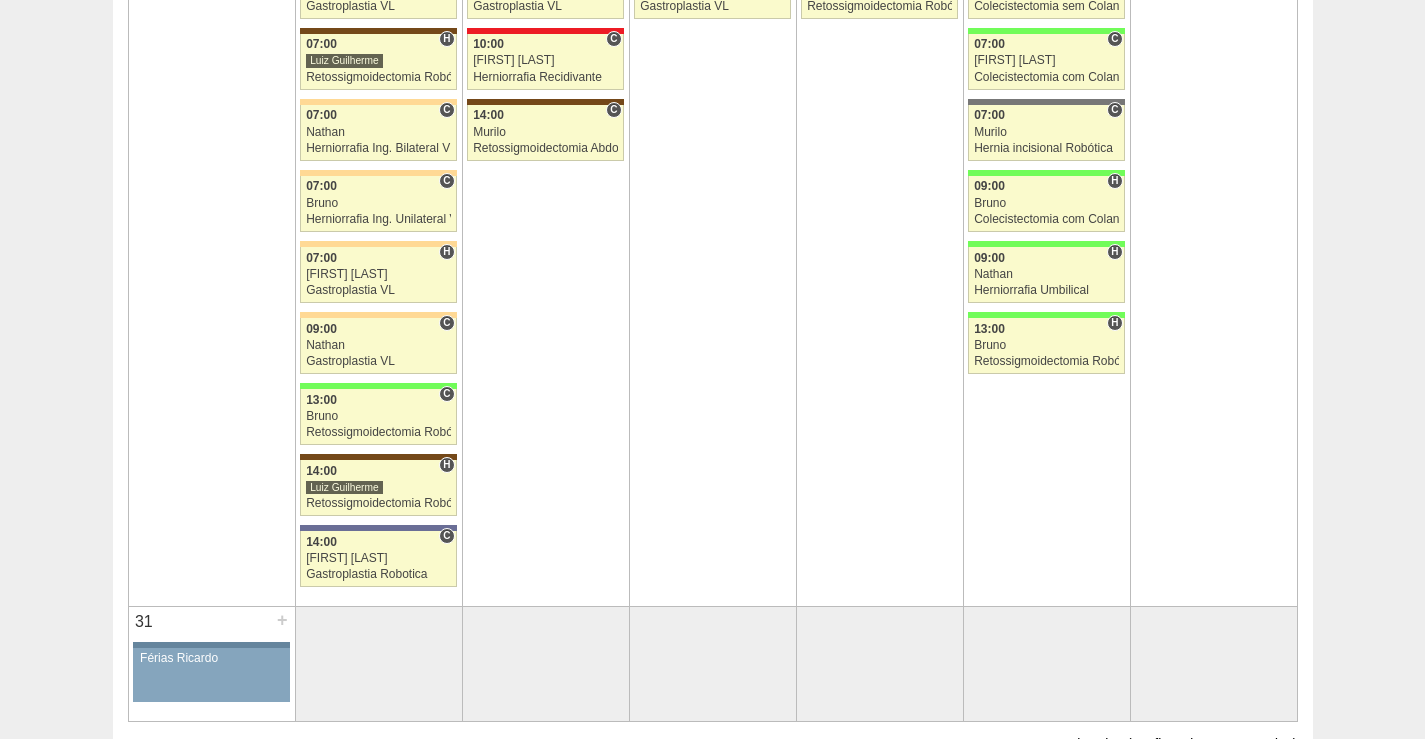 scroll, scrollTop: 4900, scrollLeft: 0, axis: vertical 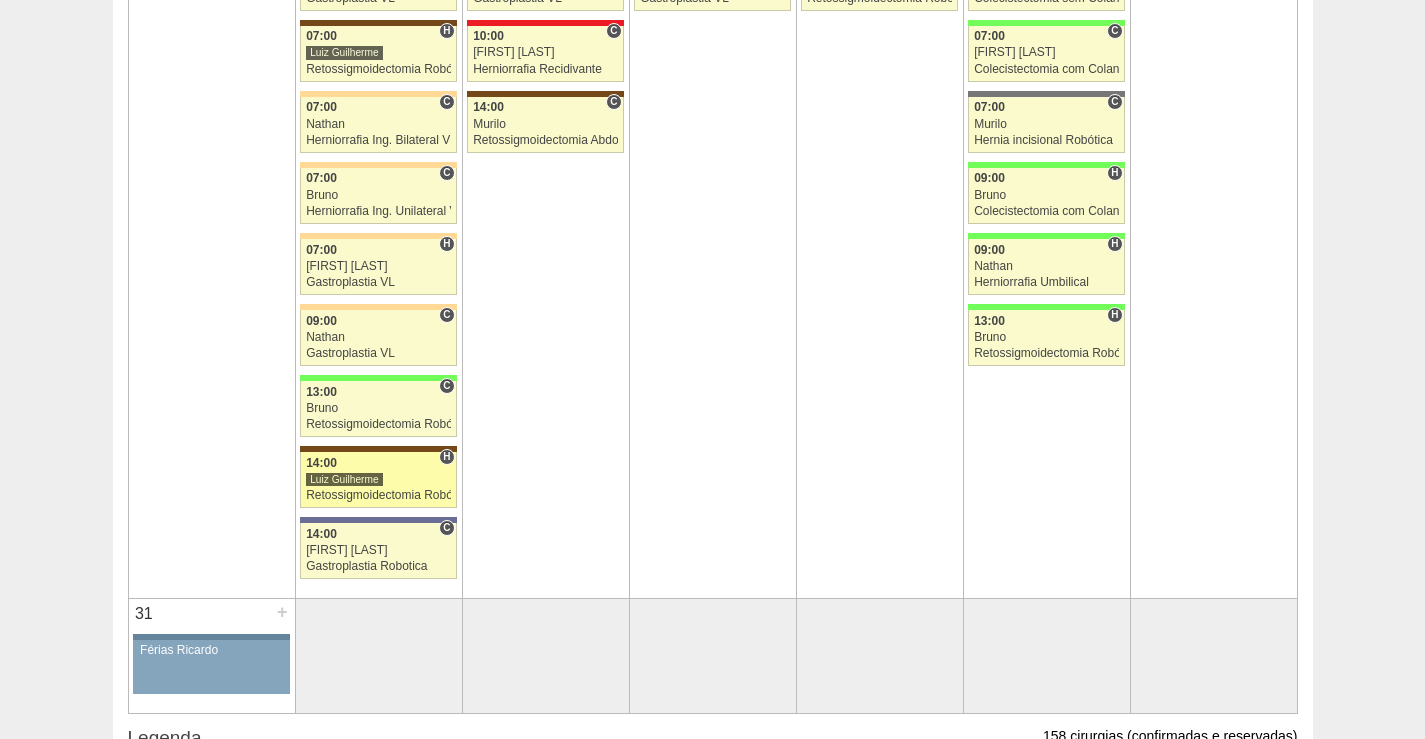 click on "Luiz Guilherme" at bounding box center (378, 479) 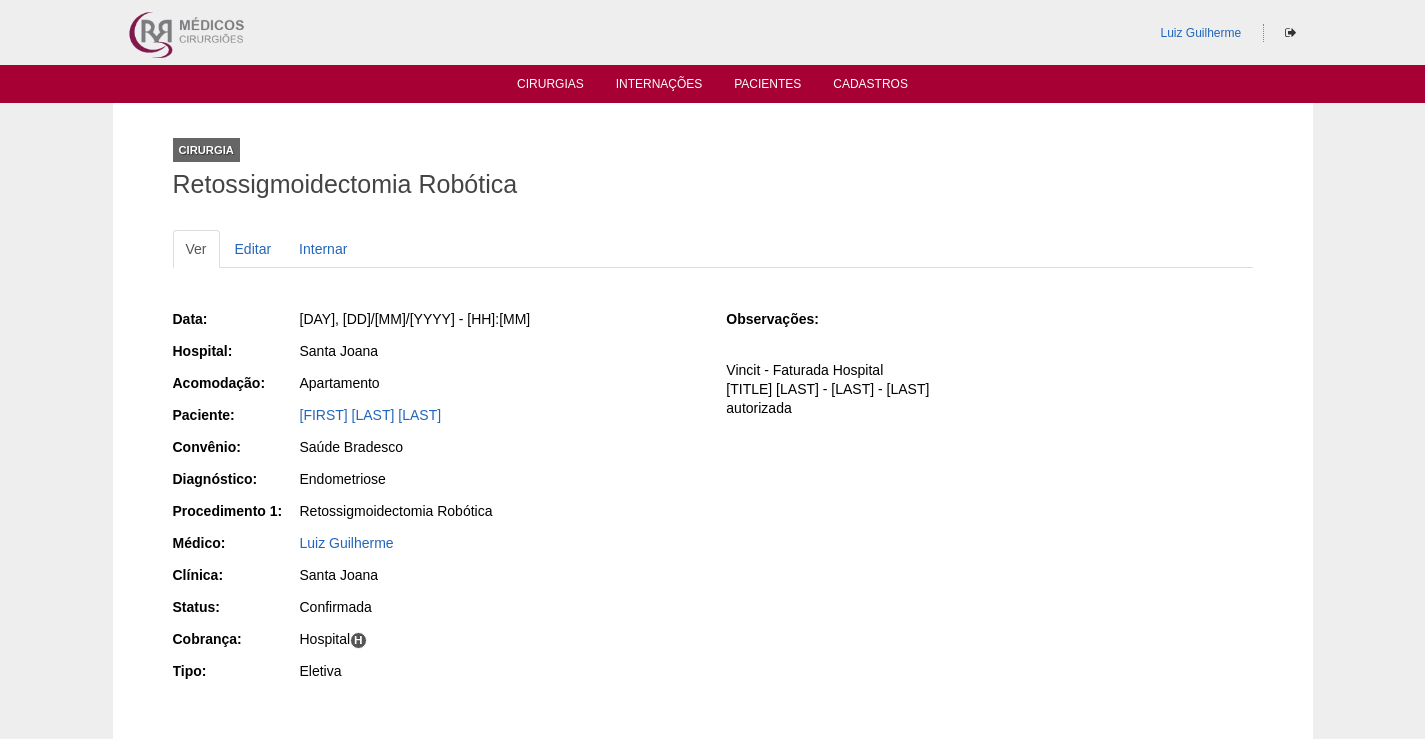 scroll, scrollTop: 0, scrollLeft: 0, axis: both 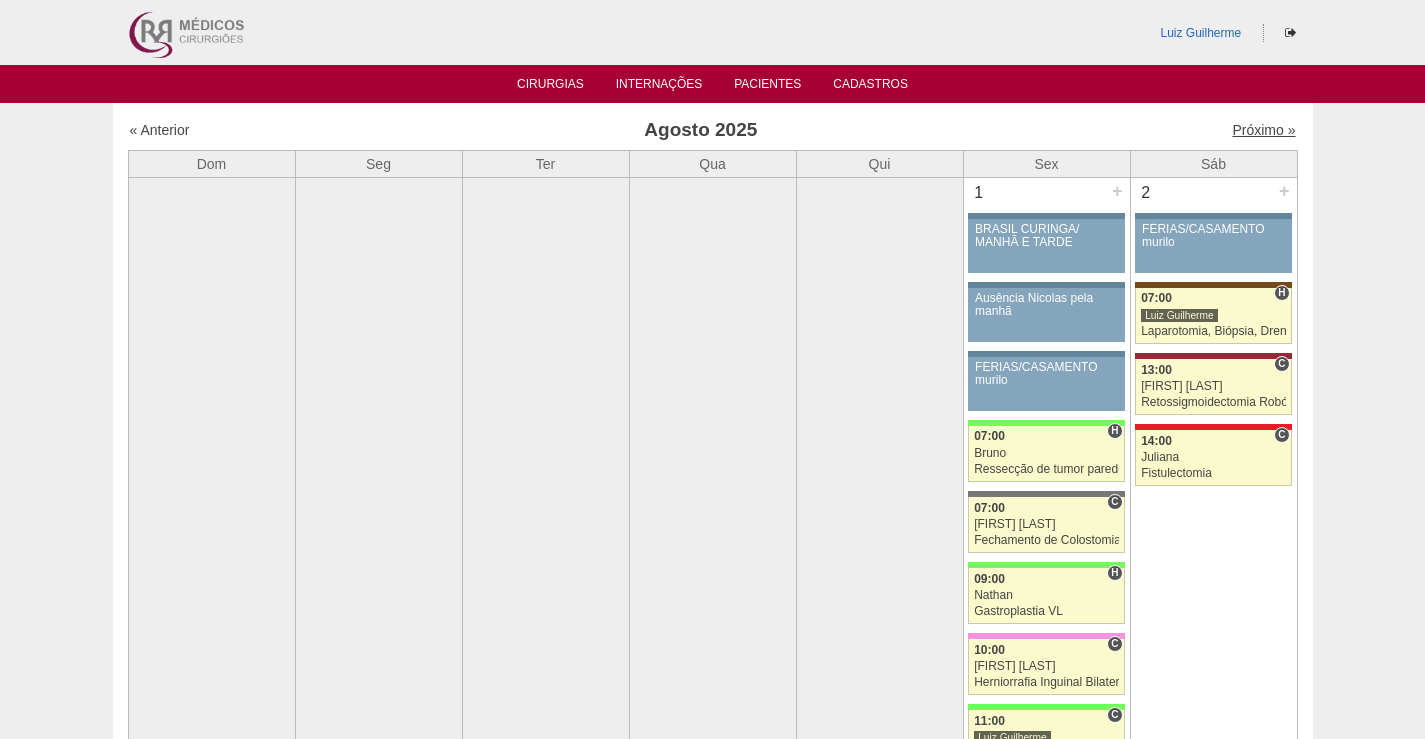click on "Próximo »" at bounding box center (1263, 130) 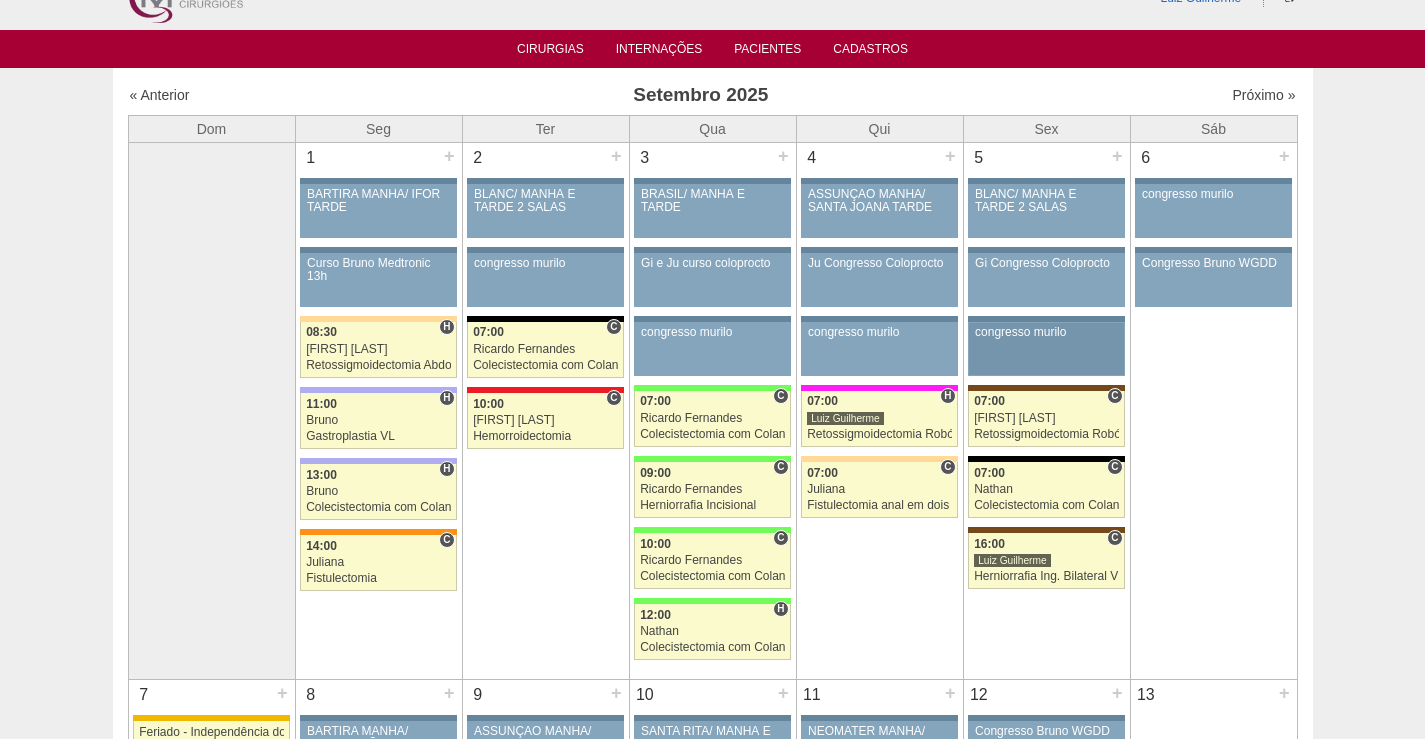 scroll, scrollTop: 0, scrollLeft: 0, axis: both 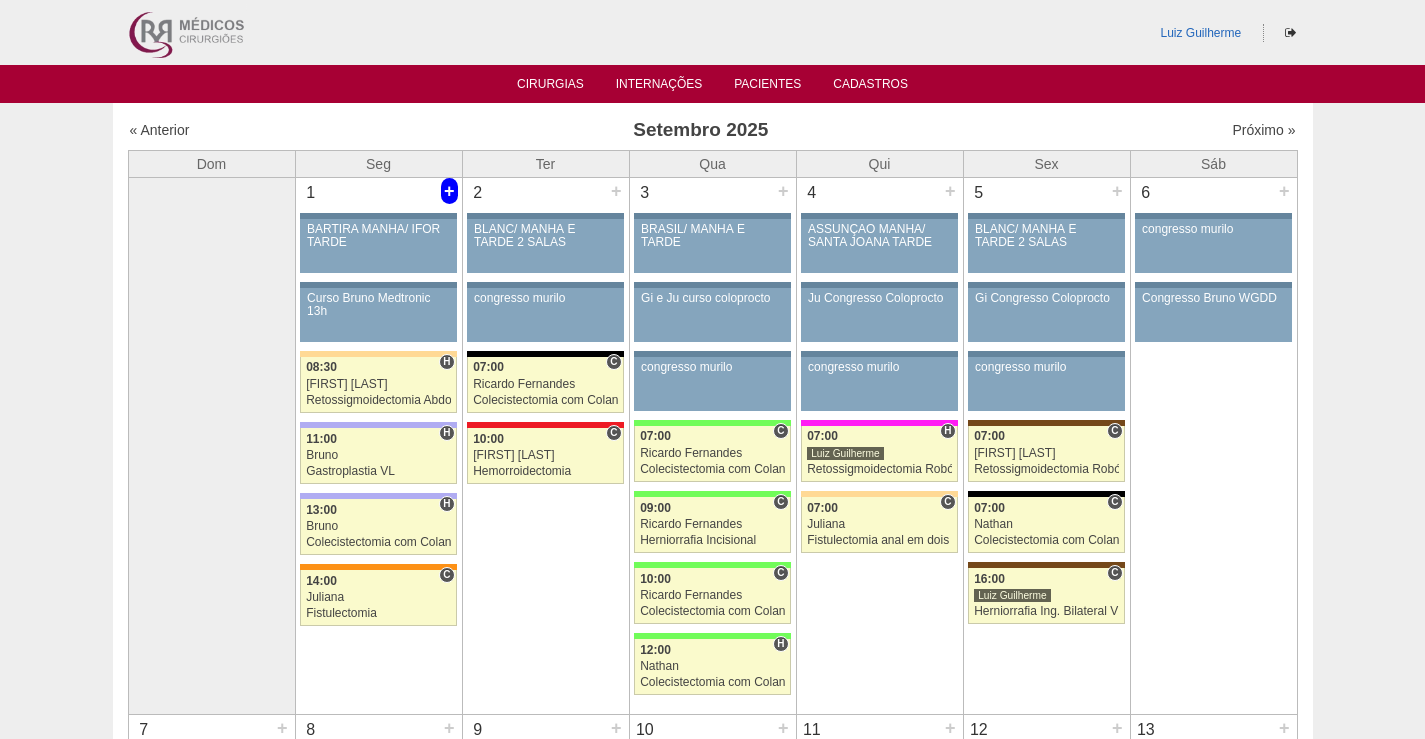 click on "+" at bounding box center (449, 191) 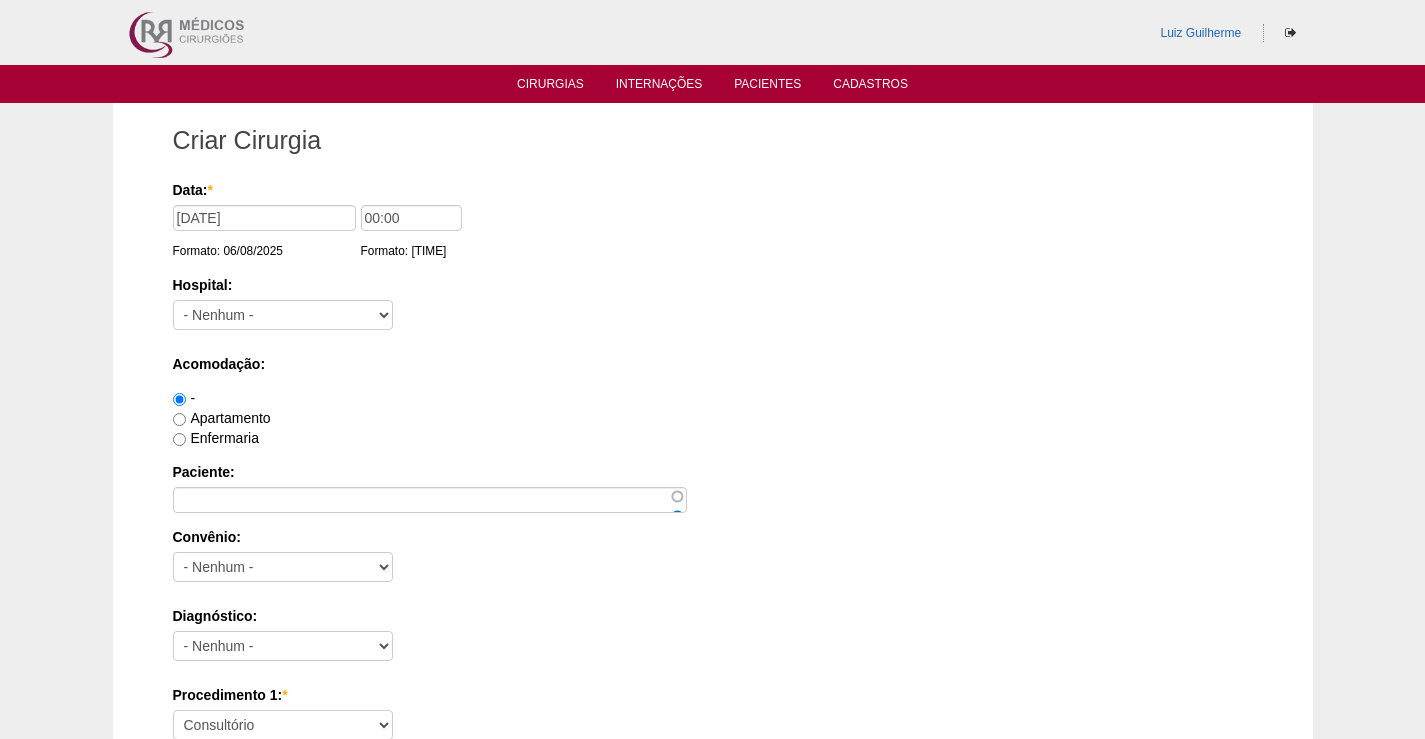 scroll, scrollTop: 0, scrollLeft: 0, axis: both 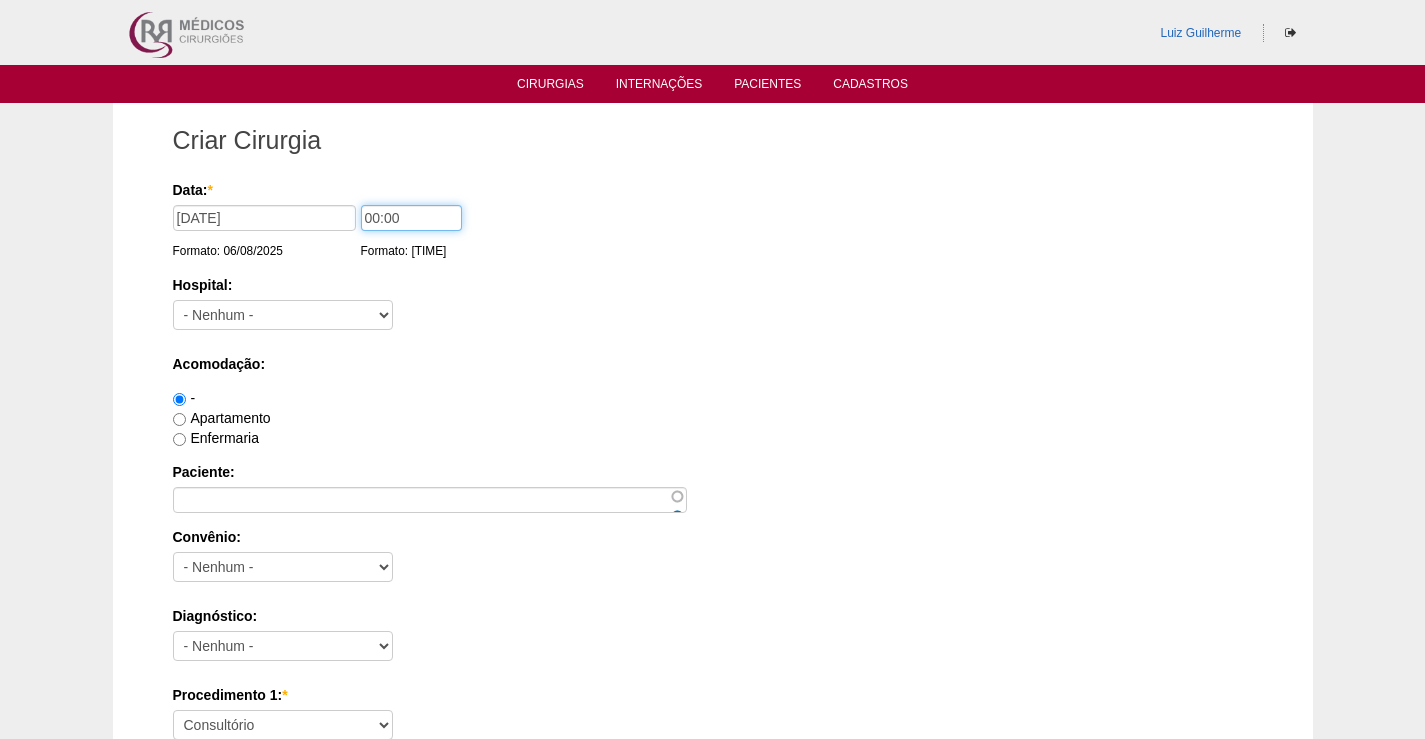 drag, startPoint x: 418, startPoint y: 217, endPoint x: 350, endPoint y: 215, distance: 68.0294 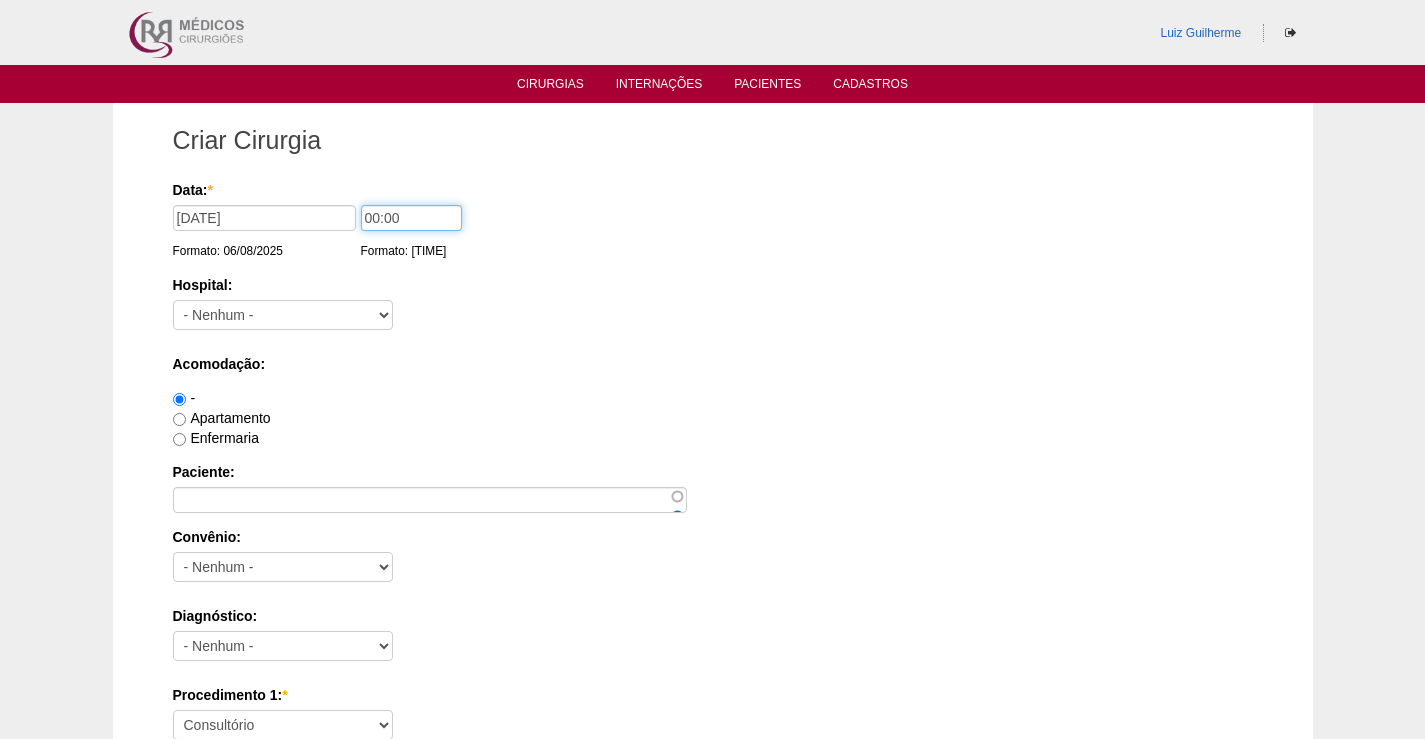 click on "Data:  *
01/09/2025
Formato: 06/08/2025
00:00
Formato: 16:40" at bounding box center [709, 190] 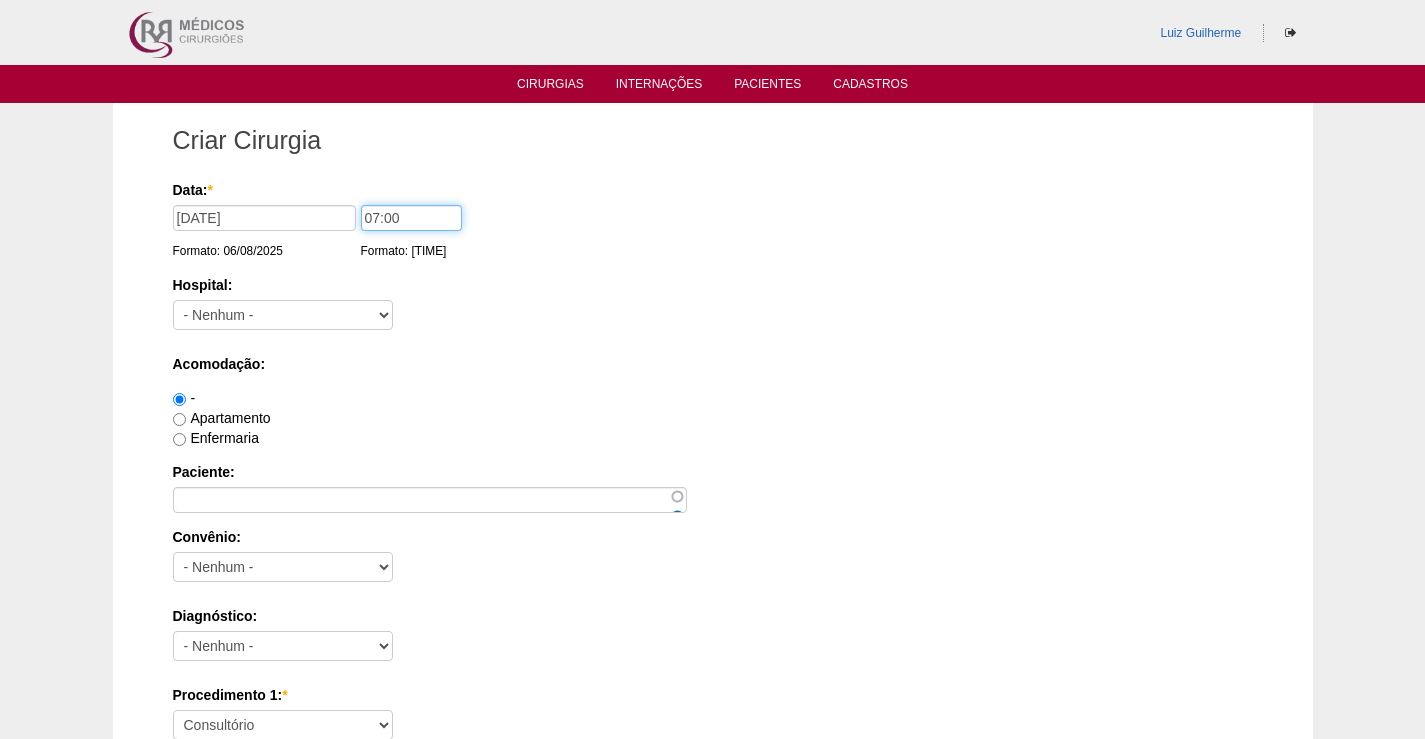 type on "07:00" 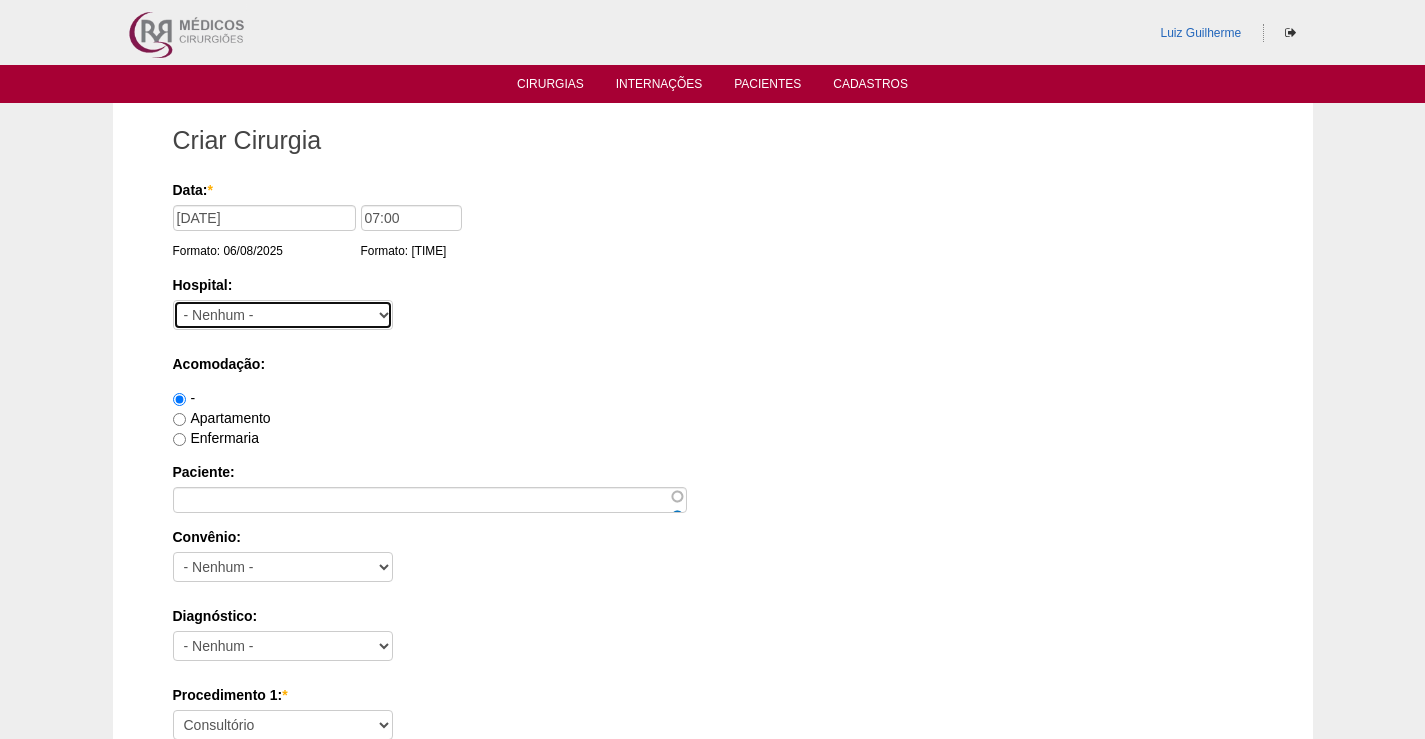 click on "- Nenhum - 9 de Julho Albert Einstein Alvorada América Assunção Bartira Beneficência Portuguesa SCS Blanc BP Mirante BP Paulista BR SURGERY Brasil Christóvão da Gama Cruz Azul Edmundo Vasconcelos Hospital São Camilo Hospital São Luiz Anália Franco IFOR Intermédica ABC Leforte Maria Braido Moriah Neomater Oswaldo Cruz Paulista Oswaldo Cruz Vergueiro Paulistano Pro Matre Samaritano Santa Catarina Santa Helena Santa Joana Santa Maria Santa Paula Santa Rita São Bernardo São Luiz - Itaim São Luiz - Jabaquara São Luiz - Morumbi São Luiz - SCS Sepaco Sírio Libanês Vila Mariana Day Hospital Vila Nova Star Villa Lobos Vital Vitória" at bounding box center [283, 315] 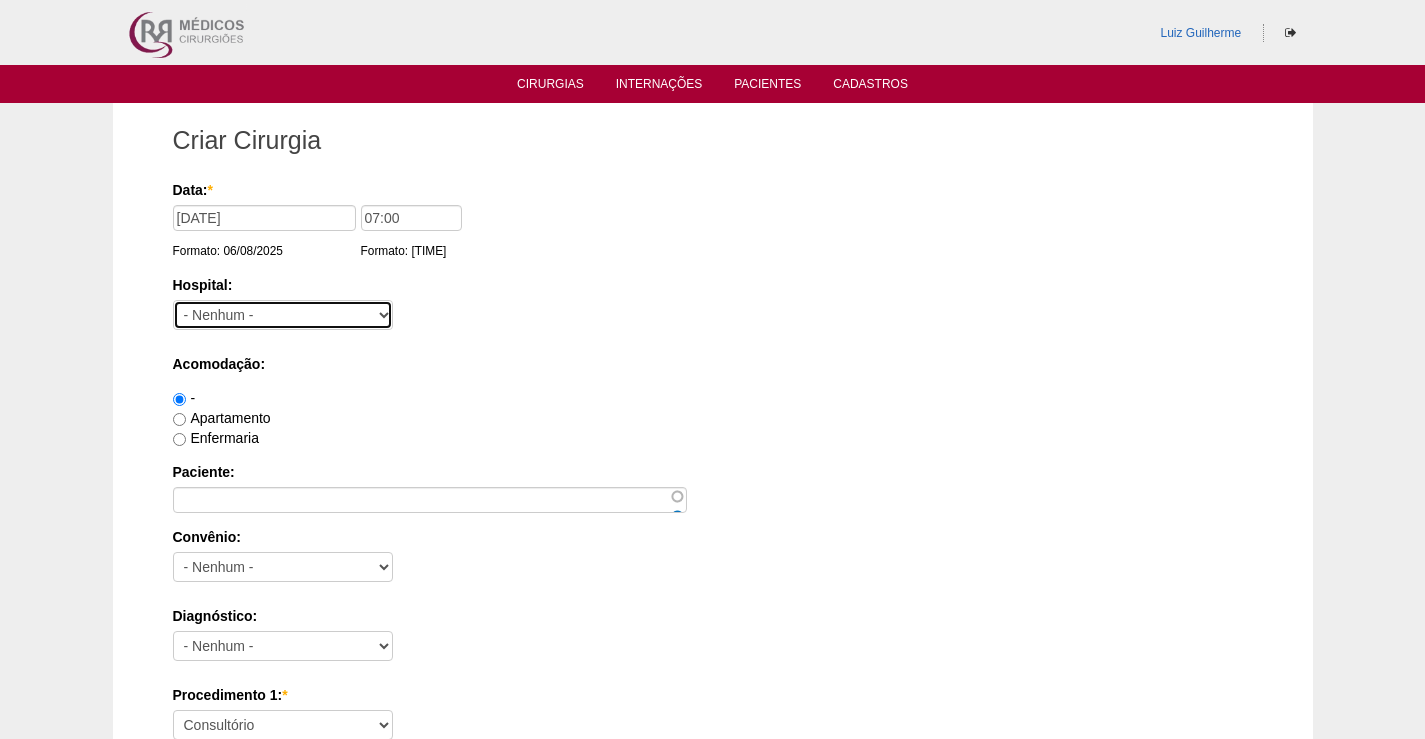 select on "44" 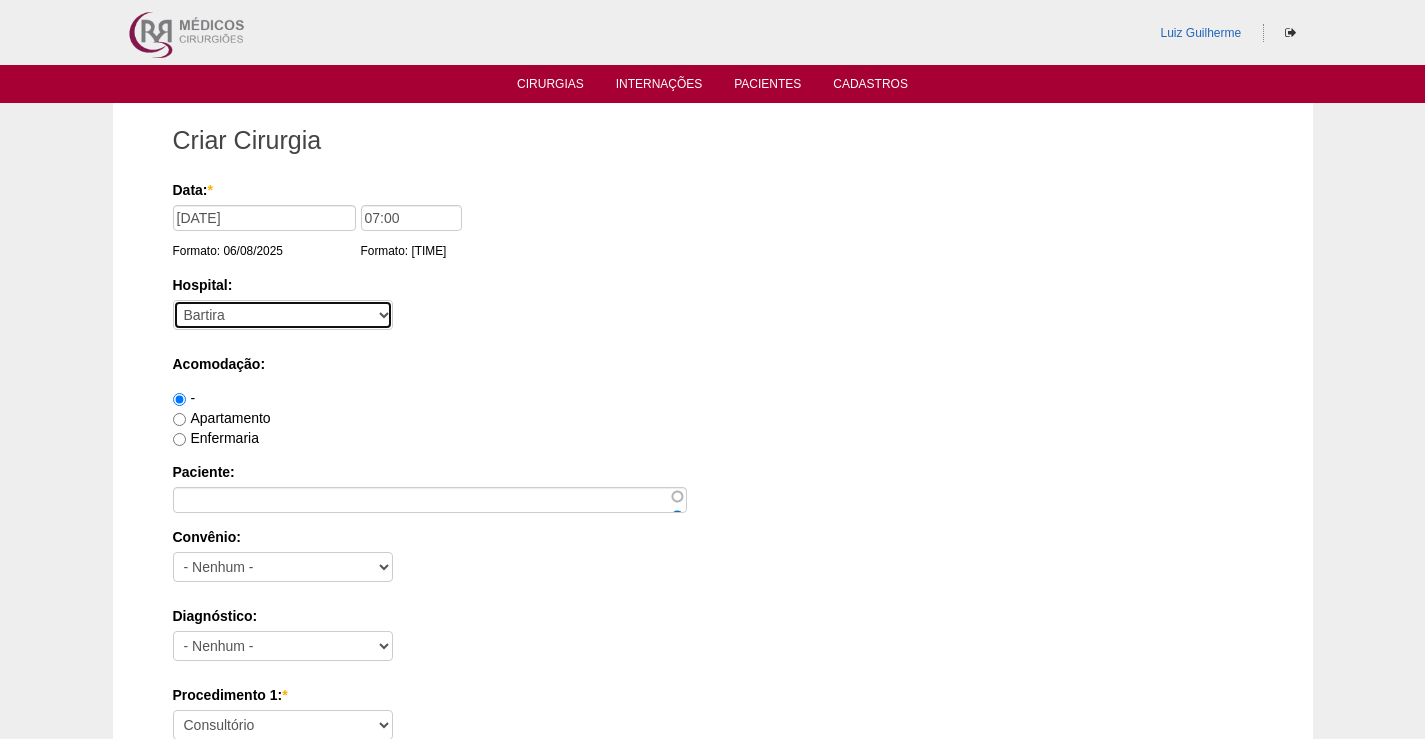 click on "- Nenhum - 9 de Julho Albert Einstein Alvorada América Assunção Bartira Beneficência Portuguesa SCS Blanc BP Mirante BP Paulista BR SURGERY Brasil Christóvão da Gama Cruz Azul Edmundo Vasconcelos Hospital São Camilo Hospital São Luiz Anália Franco IFOR Intermédica ABC Leforte Maria Braido Moriah Neomater Oswaldo Cruz Paulista Oswaldo Cruz Vergueiro Paulistano Pro Matre Samaritano Santa Catarina Santa Helena Santa Joana Santa Maria Santa Paula Santa Rita São Bernardo São Luiz - Itaim São Luiz - Jabaquara São Luiz - Morumbi São Luiz - SCS Sepaco Sírio Libanês Vila Mariana Day Hospital Vila Nova Star Villa Lobos Vital Vitória" at bounding box center [283, 315] 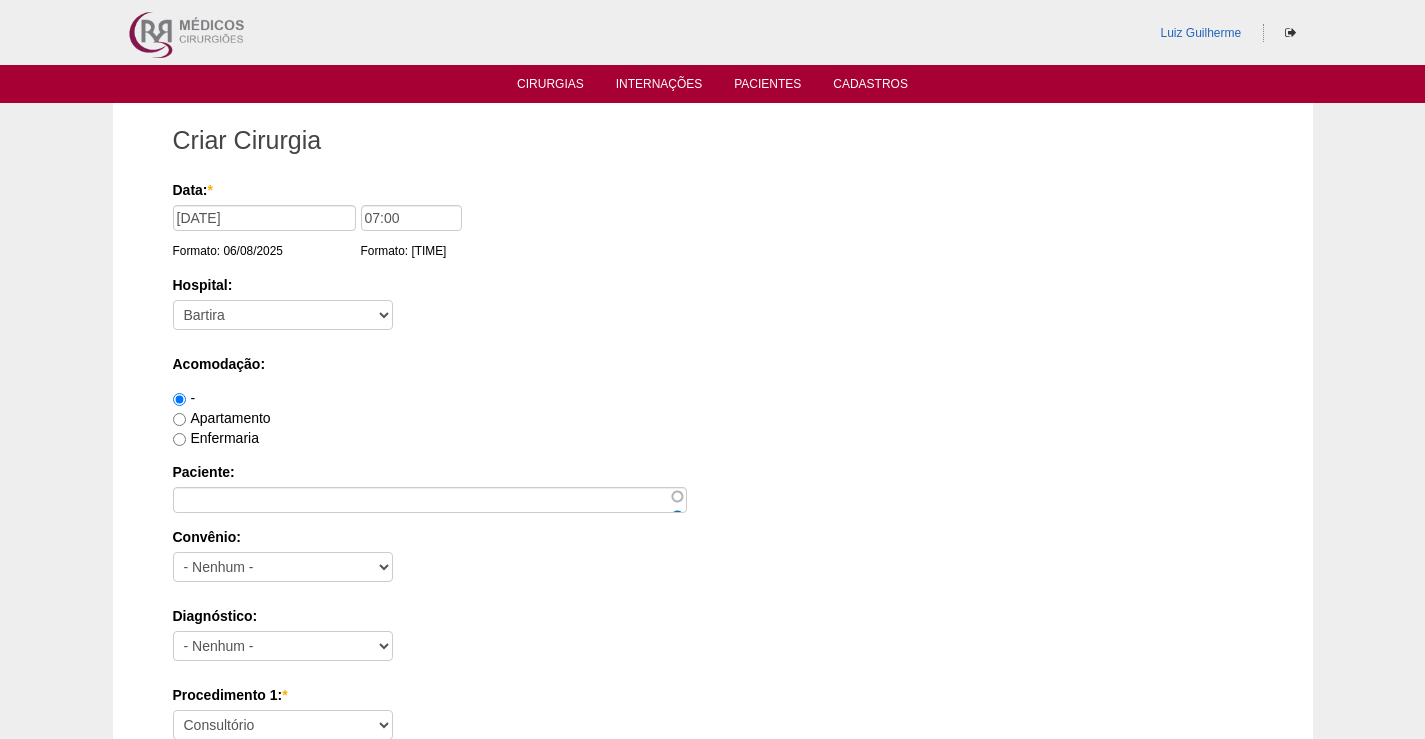 click on "Acomodação:" at bounding box center (713, 364) 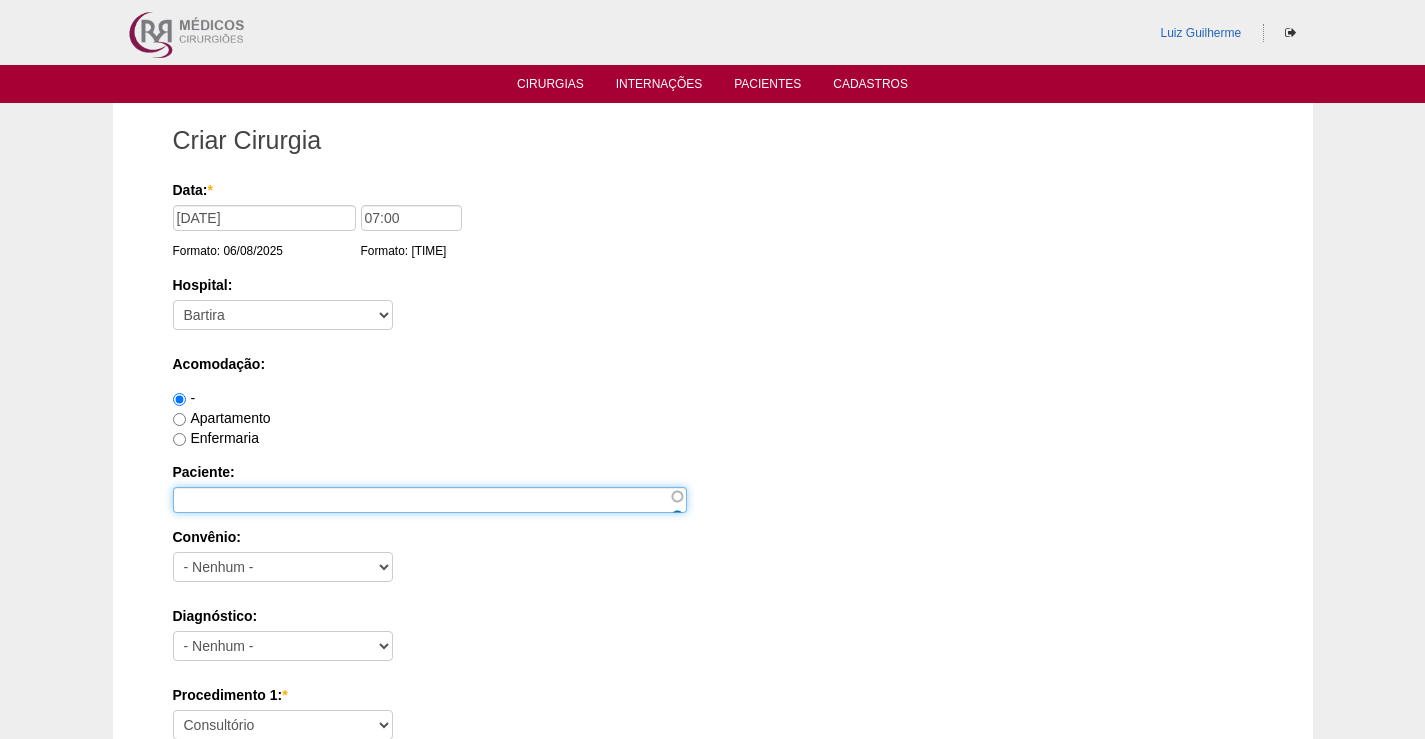click on "Paciente:" at bounding box center [430, 500] 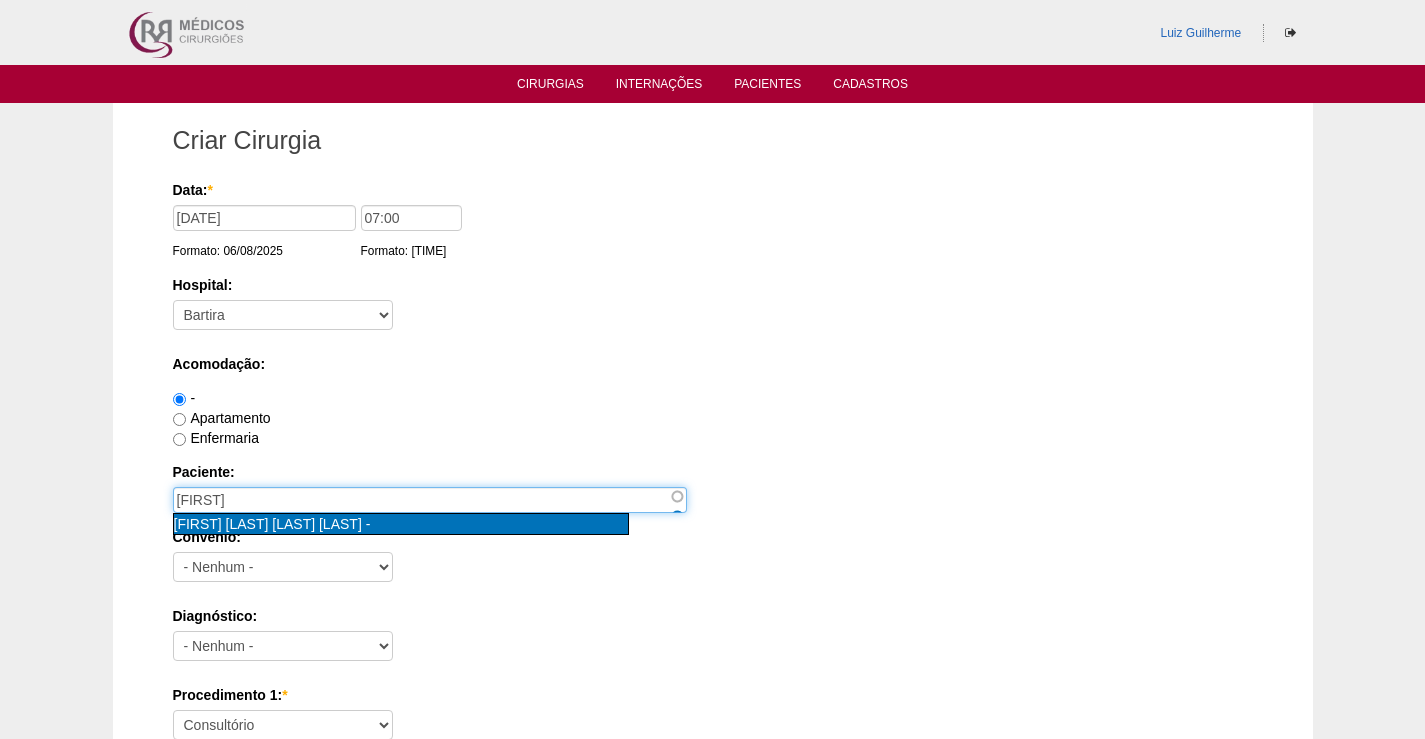 type on "WNILWESLEY SAMPAIO MARTINS [nid:85166]" 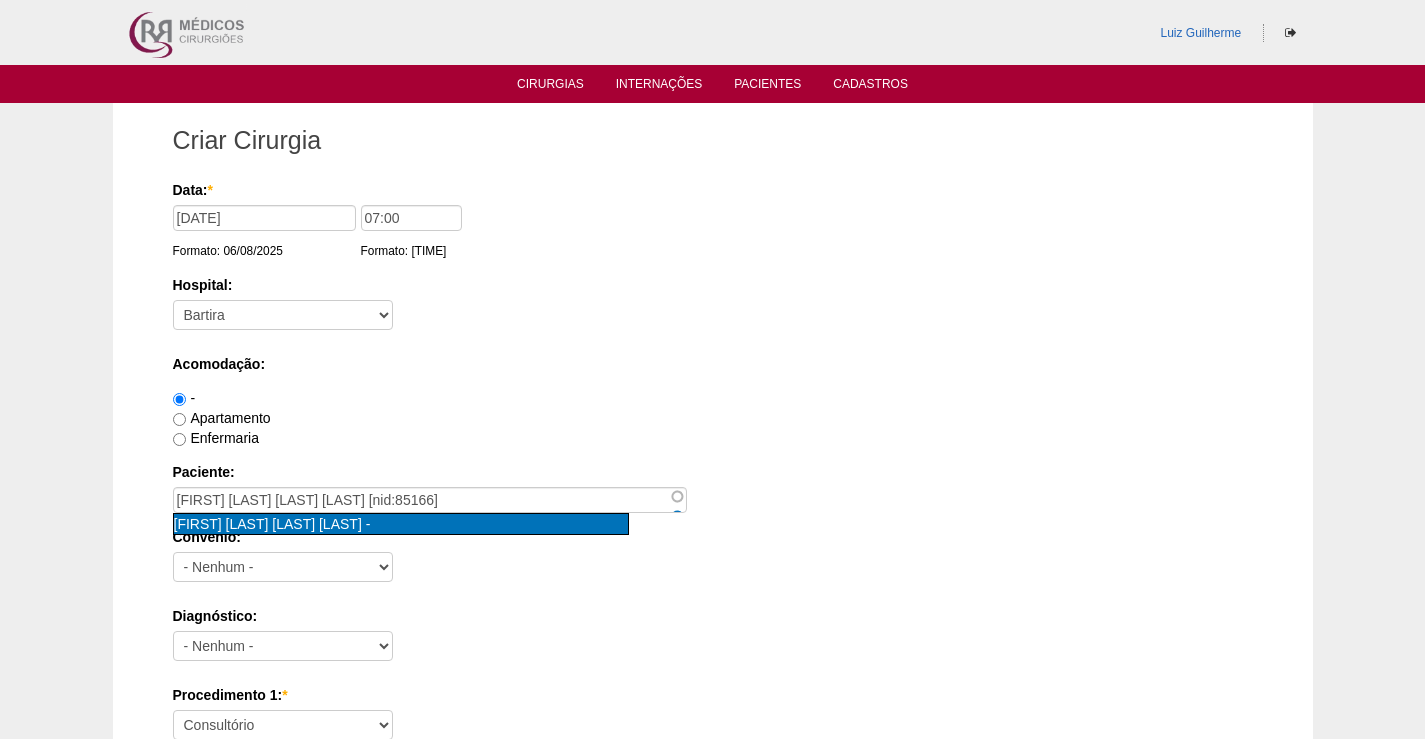 click on "WNILWESLEY SAMPAIO MARTINS          -" at bounding box center (401, 524) 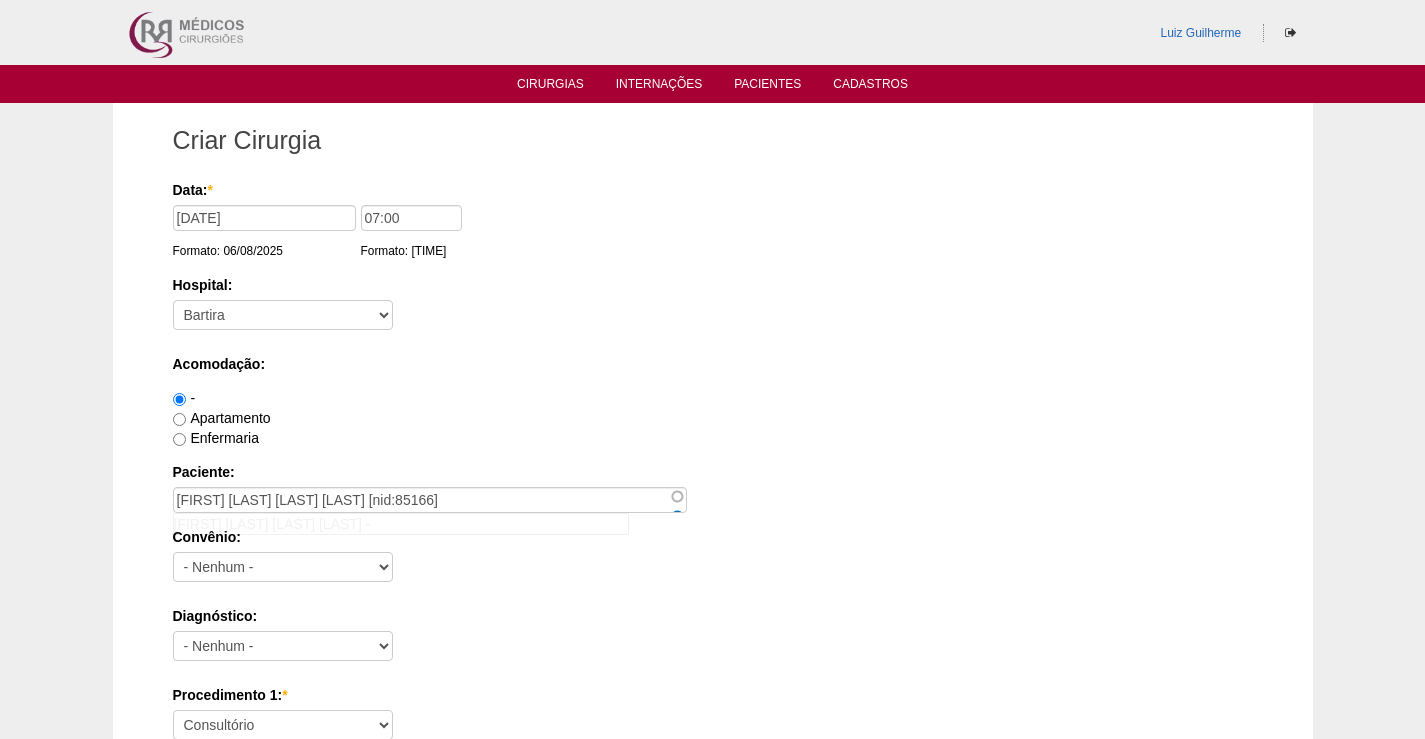 click on "Convênio:
- Nenhum - Abet Afresp Allianz Amil Blue Life Caasp Cabesp Caixa de Pensões Careplus Cassi CBPM Cesp Correios Cristovão Cristovão Cruz Azul Dix Economus Embratel Gama Goldem Cross IMASF Itaú Lincx Mapfre Marítima Medial Medical helth Mediservice Metrus Multicare Notre Dame Novelis Omega Omint Outros Particular Petrobrás Plantel Porto Seguro Postal Saúde Prefeitura Previscania Sabesp Santa Casa de Mauá Saúde Bradesco Saúde Caixa SCS Social Socio Sompo Saúde Sul América Uni Hosp Uni Hosp Unibanco Unimed VB saúde Vivest Volks" at bounding box center [713, 559] 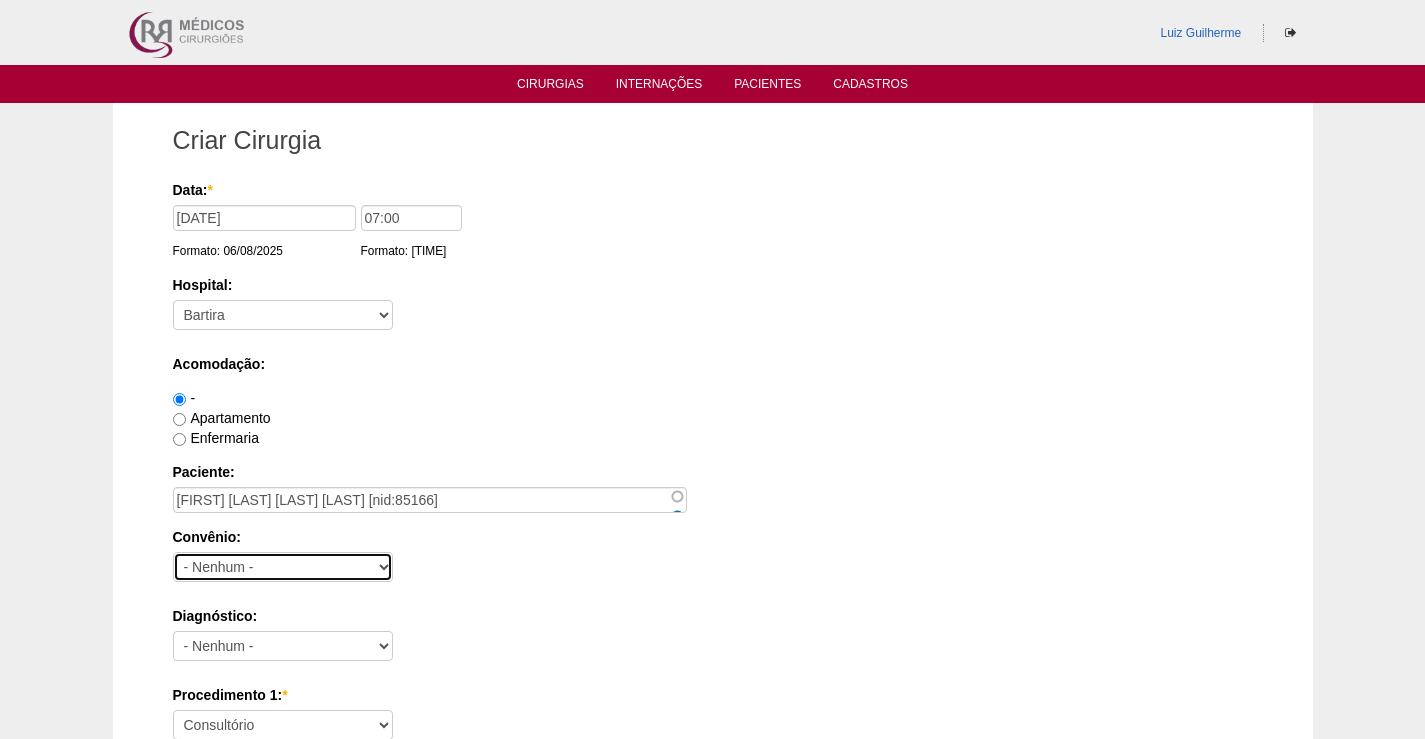 click on "- Nenhum - Abet Afresp Allianz Amil Blue Life Caasp Cabesp Caixa de Pensões Careplus Cassi CBPM Cesp Correios Cristovão Cristovão Cruz Azul Dix Economus Embratel Gama Goldem Cross IMASF Itaú Lincx Mapfre Marítima Medial Medical helth Mediservice Metrus Multicare Notre Dame Novelis Omega Omint Outros Particular Petrobrás Plantel Porto Seguro Postal Saúde Prefeitura Previscania Sabesp Santa Casa de Mauá Saúde Bradesco Saúde Caixa SCS Social Socio Sompo Saúde Sul América Uni Hosp Uni Hosp Unibanco Unimed VB saúde Vivest Volks" at bounding box center (283, 567) 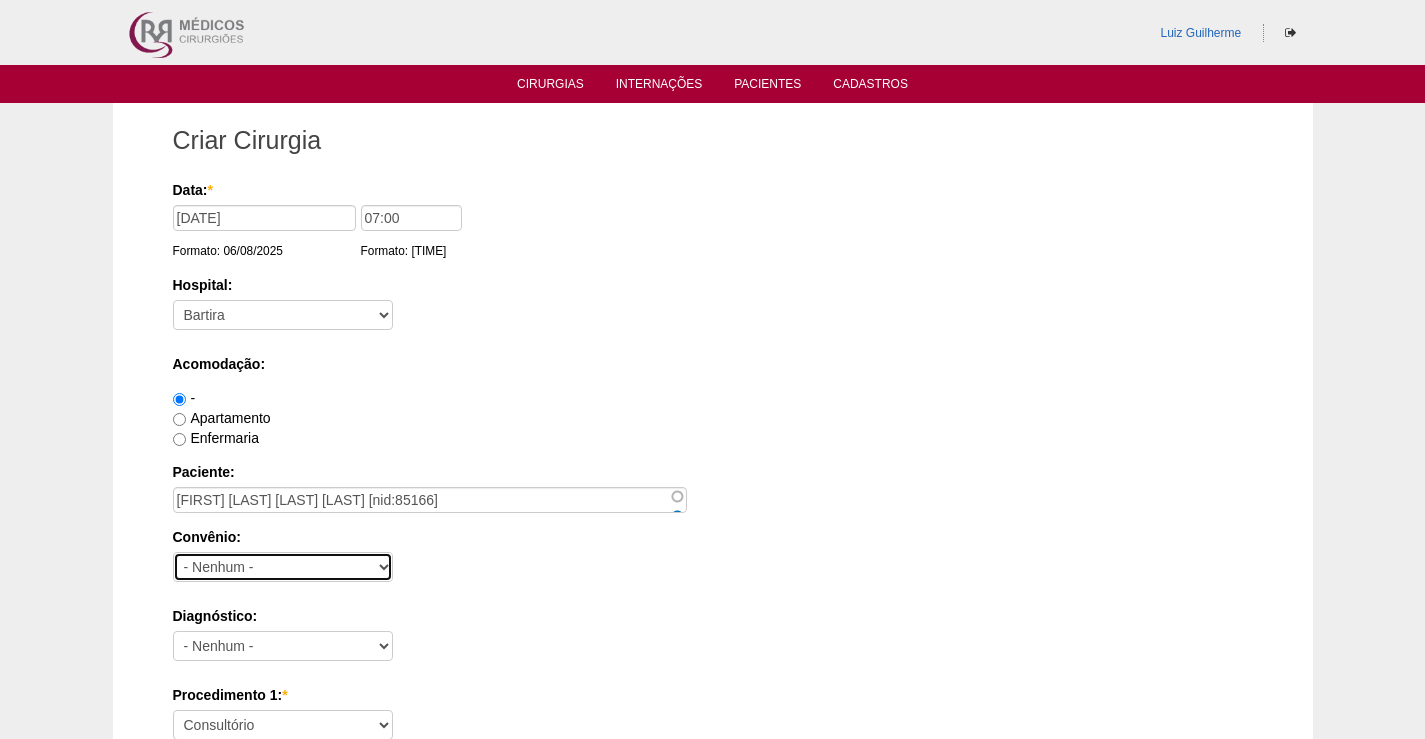 click on "- Nenhum - Abet Afresp Allianz Amil Blue Life Caasp Cabesp Caixa de Pensões Careplus Cassi CBPM Cesp Correios Cristovão Cristovão Cruz Azul Dix Economus Embratel Gama Goldem Cross IMASF Itaú Lincx Mapfre Marítima Medial Medical helth Mediservice Metrus Multicare Notre Dame Novelis Omega Omint Outros Particular Petrobrás Plantel Porto Seguro Postal Saúde Prefeitura Previscania Sabesp Santa Casa de Mauá Saúde Bradesco Saúde Caixa SCS Social Socio Sompo Saúde Sul América Uni Hosp Uni Hosp Unibanco Unimed VB saúde Vivest Volks" at bounding box center (283, 567) 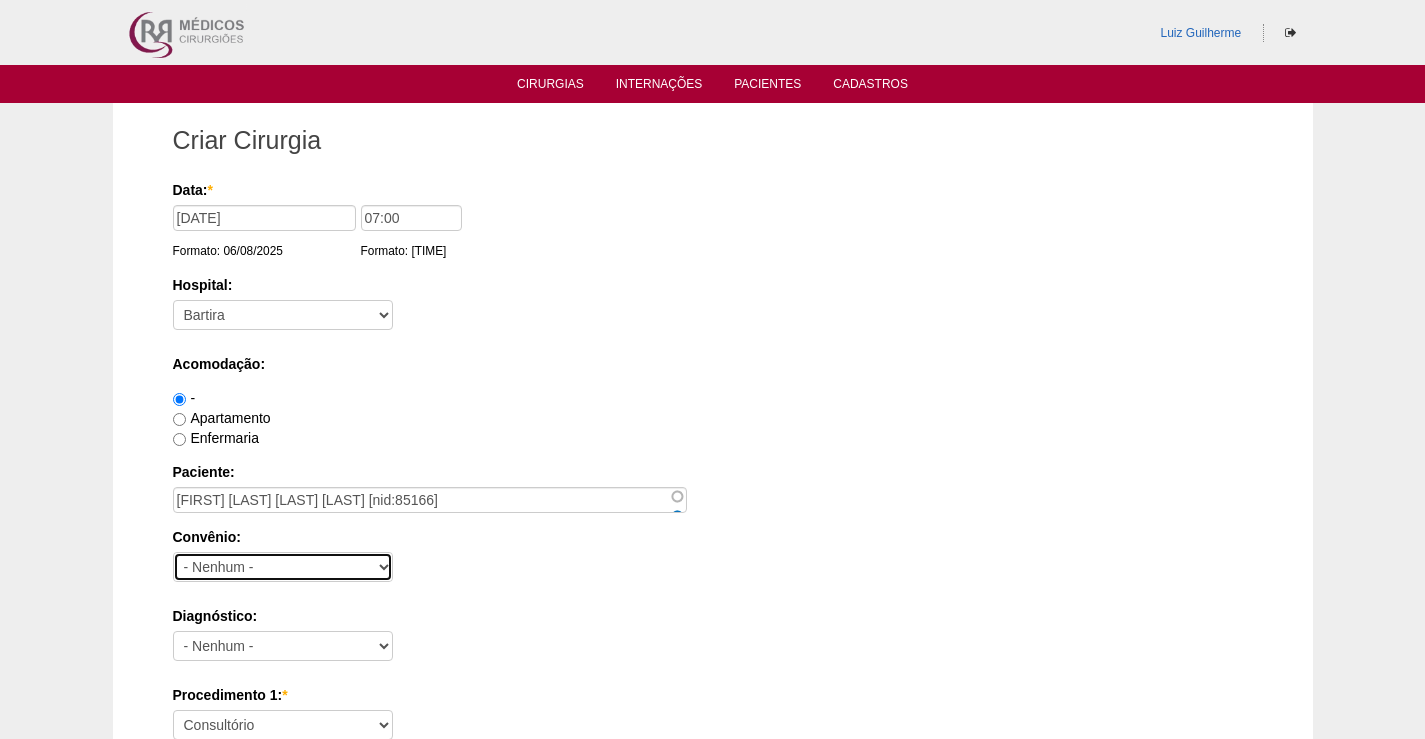 select on "26" 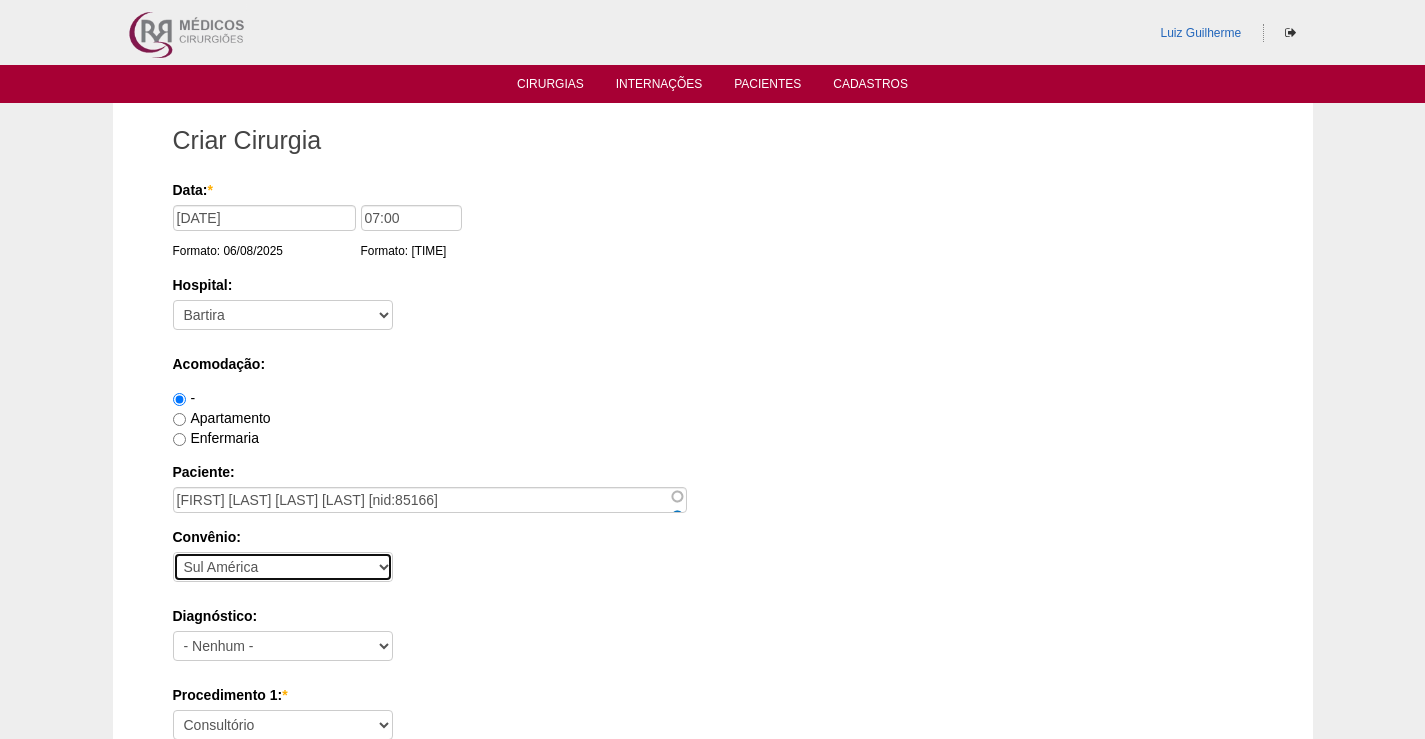 click on "- Nenhum - Abet Afresp Allianz Amil Blue Life Caasp Cabesp Caixa de Pensões Careplus Cassi CBPM Cesp Correios Cristovão Cristovão Cruz Azul Dix Economus Embratel Gama Goldem Cross IMASF Itaú Lincx Mapfre Marítima Medial Medical helth Mediservice Metrus Multicare Notre Dame Novelis Omega Omint Outros Particular Petrobrás Plantel Porto Seguro Postal Saúde Prefeitura Previscania Sabesp Santa Casa de Mauá Saúde Bradesco Saúde Caixa SCS Social Socio Sompo Saúde Sul América Uni Hosp Uni Hosp Unibanco Unimed VB saúde Vivest Volks" at bounding box center [283, 567] 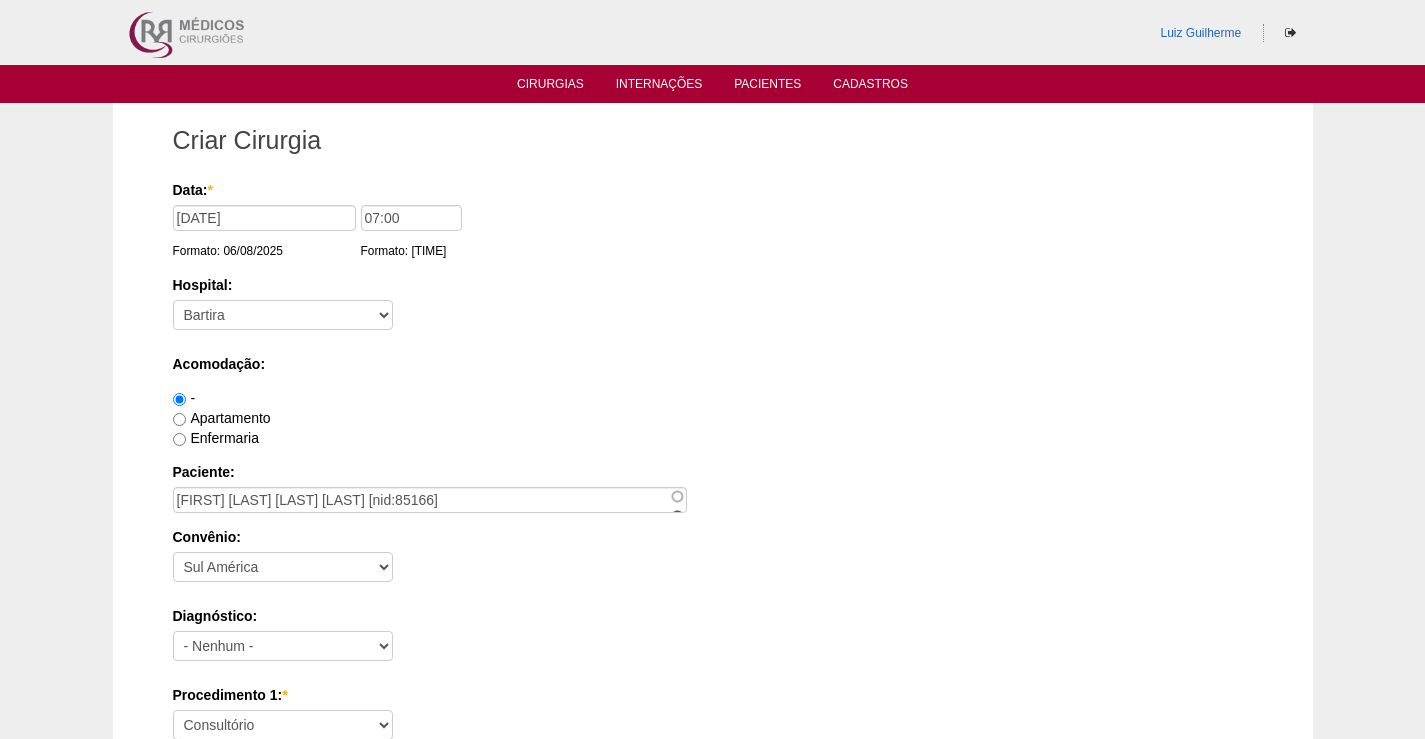 click on "-" at bounding box center (713, 398) 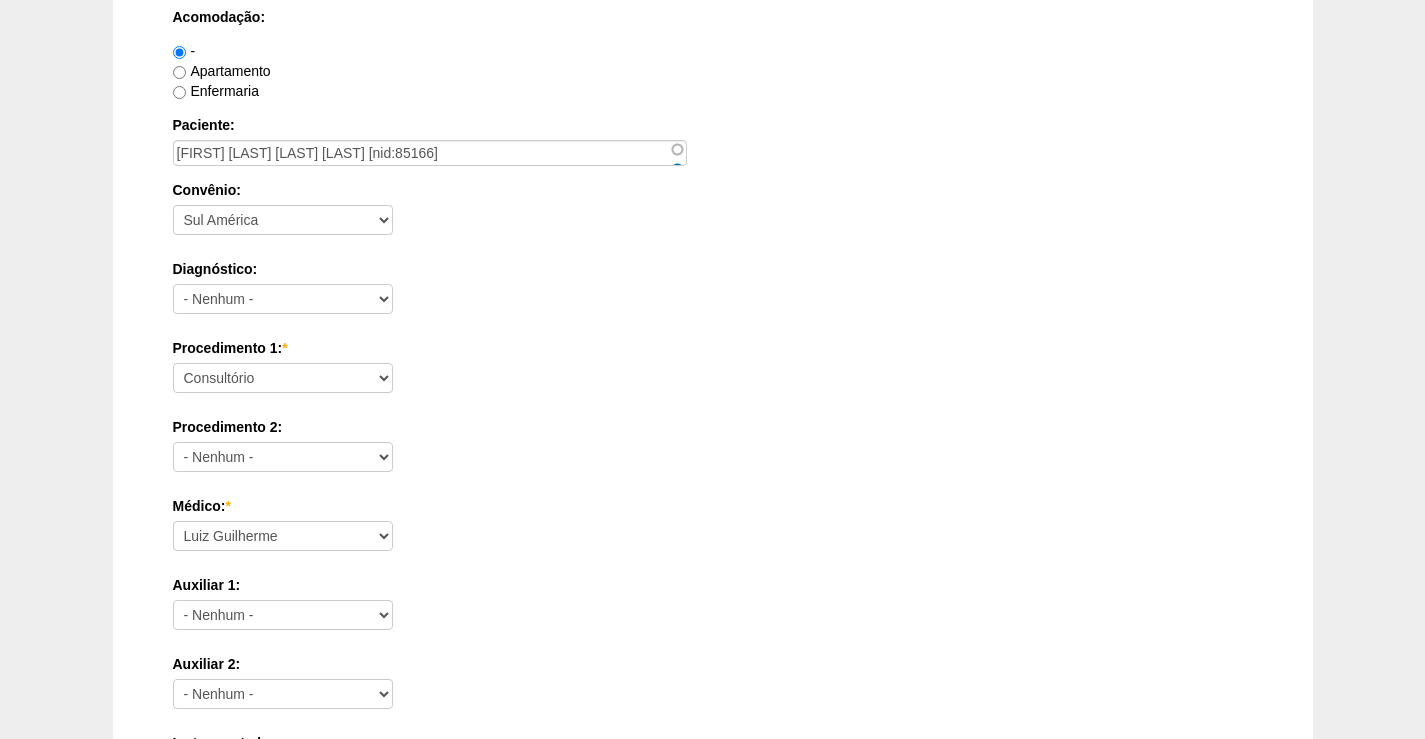 scroll, scrollTop: 400, scrollLeft: 0, axis: vertical 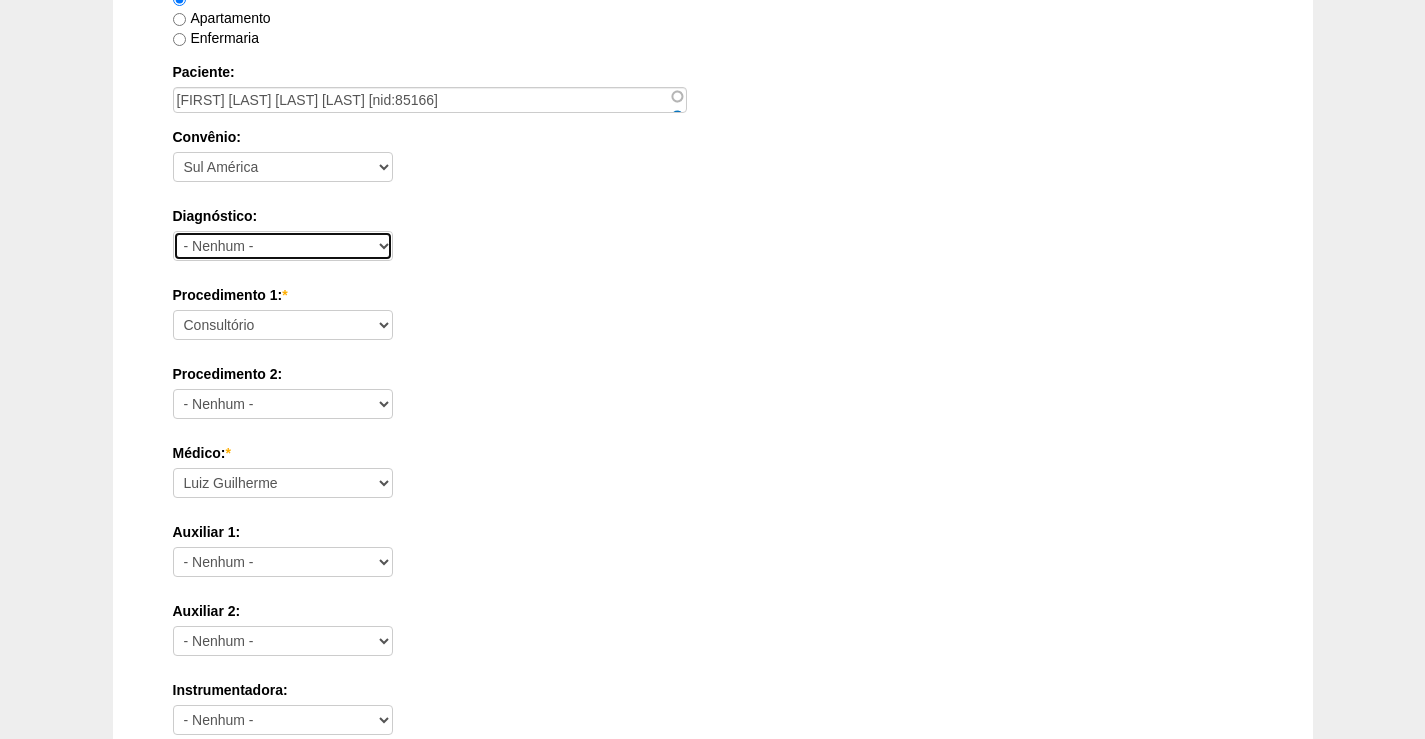 click on "- Nenhum - Abdome Agudo Abscesso Hepático Abscesso Perianal Abscesso Peritoneal Abscesso Subcutâneo Adenopatia Anemia Anexite Apendicite Aguda Ascite AUSENCIA Carcinomatose Cirrose Cirrose Biliar cisto de Mesenterio Cisto de Ovário Cisto Pilonidal Cisto Sebáceo Colangite Colecistite Aguda Colecistite Crônica Coledocolitíase Colica Biliar Cólica Renal Colite Condiloma (HPV) Constipação consulta Curso / Treinamentos Divertículo de Esôfago Divertículo de Meckel Diverticulose Doenças da Pele Doenças do Baço Dor Abdominal Duodenite Endometriose Enterite Aguda Enterite Crônica Esofagite Estenose do Esôfago Estenose do Piloro Fissura Fístula Biliar Fístula Duodenal Fístula Esofágica Fístula Estercoral Fístula Gástrica Fistula perianal Gastrite Gastrite Hemorrágica GECA HDA HDB Hematoma da incisão obstetrica hematoma Obstétrico da pelve Hemorroida Hepatite A Hepatite B Hepatite C Hepatite Crônica Hepatite Esclarecer Hepatite Tóxica Hérnia Epigástrica Hérnia Femoral Hérnia Hiatal" at bounding box center (283, 246) 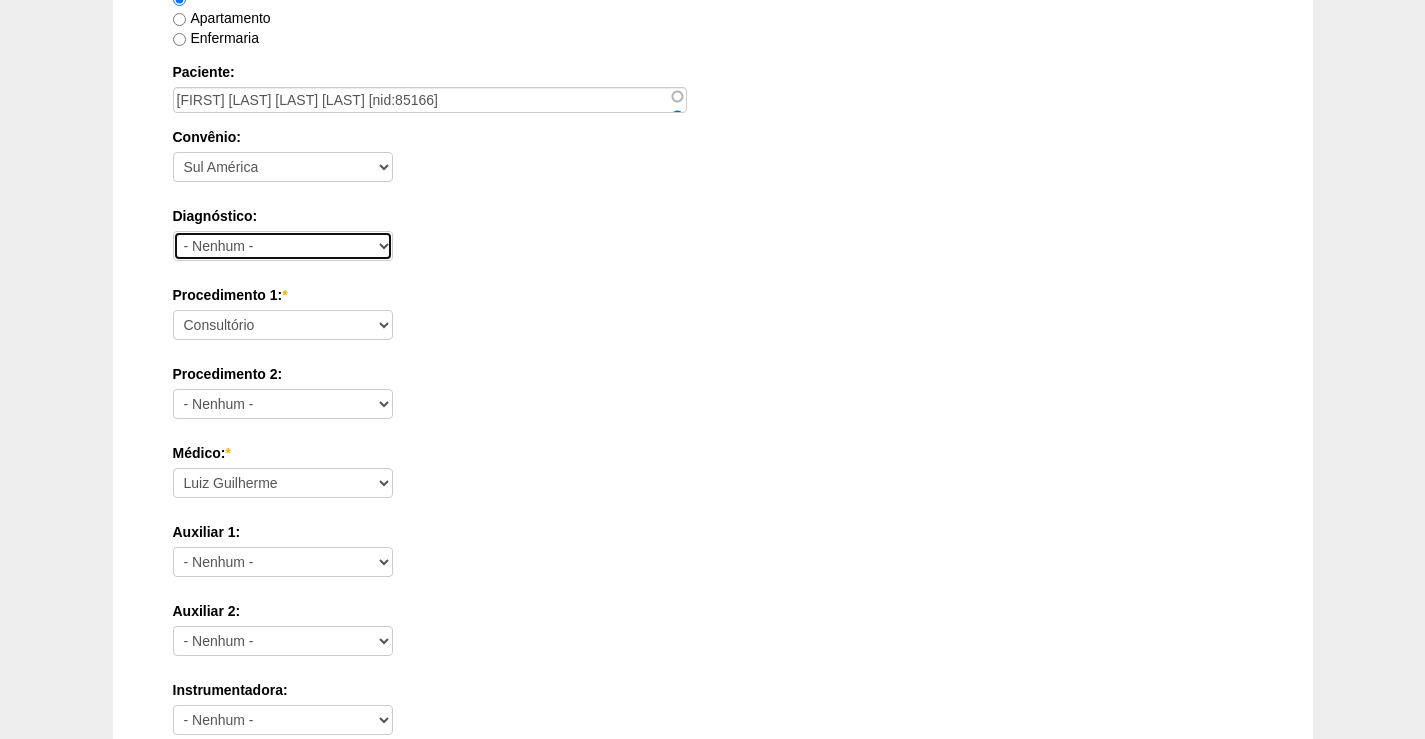 select on "12" 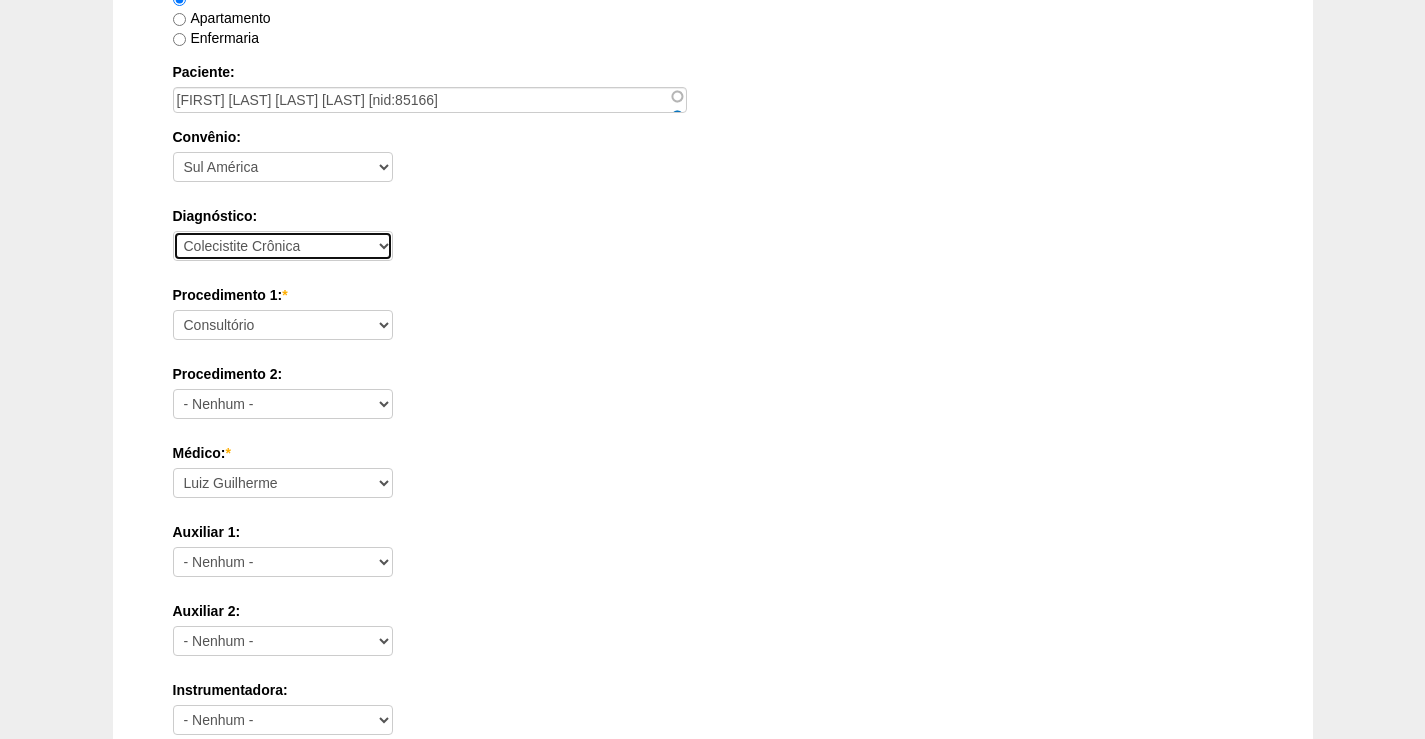 click on "- Nenhum - Abdome Agudo Abscesso Hepático Abscesso Perianal Abscesso Peritoneal Abscesso Subcutâneo Adenopatia Anemia Anexite Apendicite Aguda Ascite AUSENCIA Carcinomatose Cirrose Cirrose Biliar cisto de Mesenterio Cisto de Ovário Cisto Pilonidal Cisto Sebáceo Colangite Colecistite Aguda Colecistite Crônica Coledocolitíase Colica Biliar Cólica Renal Colite Condiloma (HPV) Constipação consulta Curso / Treinamentos Divertículo de Esôfago Divertículo de Meckel Diverticulose Doenças da Pele Doenças do Baço Dor Abdominal Duodenite Endometriose Enterite Aguda Enterite Crônica Esofagite Estenose do Esôfago Estenose do Piloro Fissura Fístula Biliar Fístula Duodenal Fístula Esofágica Fístula Estercoral Fístula Gástrica Fistula perianal Gastrite Gastrite Hemorrágica GECA HDA HDB Hematoma da incisão obstetrica hematoma Obstétrico da pelve Hemorroida Hepatite A Hepatite B Hepatite C Hepatite Crônica Hepatite Esclarecer Hepatite Tóxica Hérnia Epigástrica Hérnia Femoral Hérnia Hiatal" at bounding box center [283, 246] 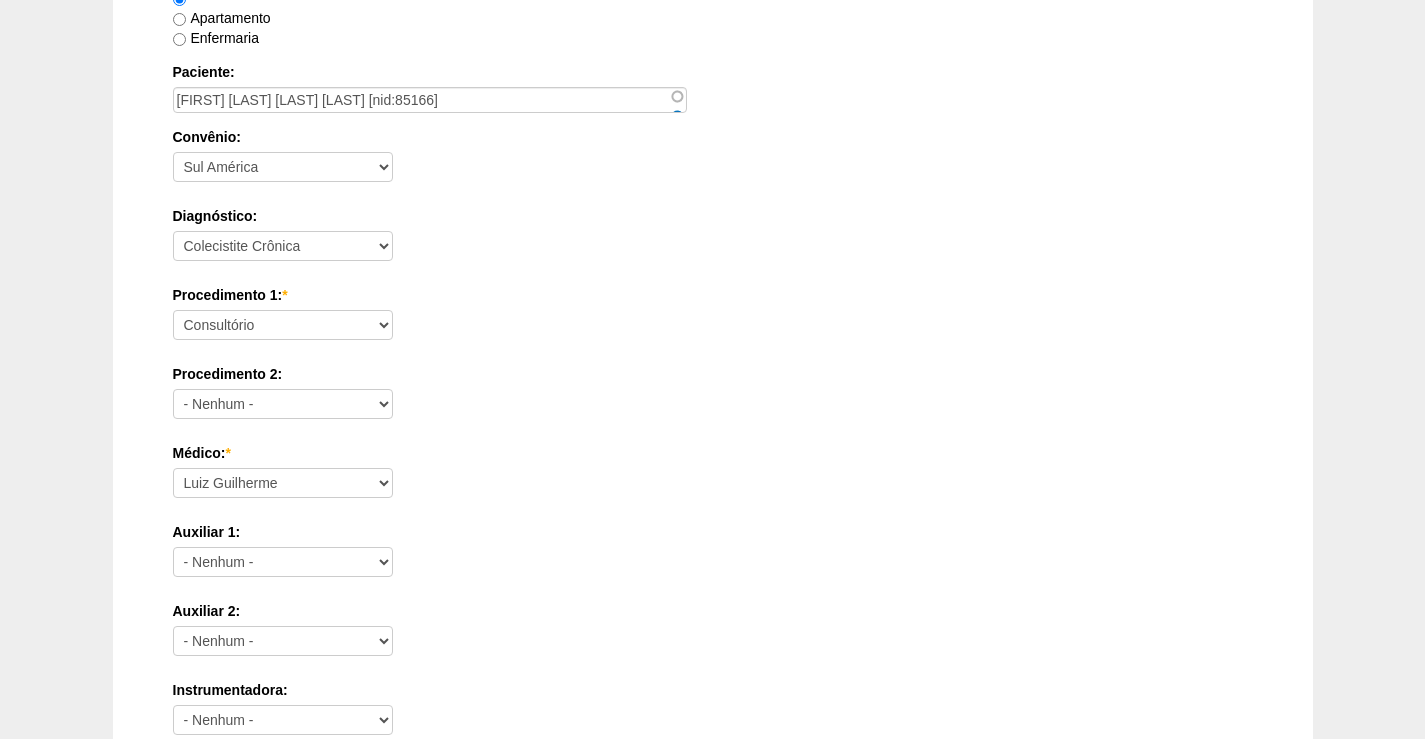 click on "Procedimento 2:" at bounding box center (713, 374) 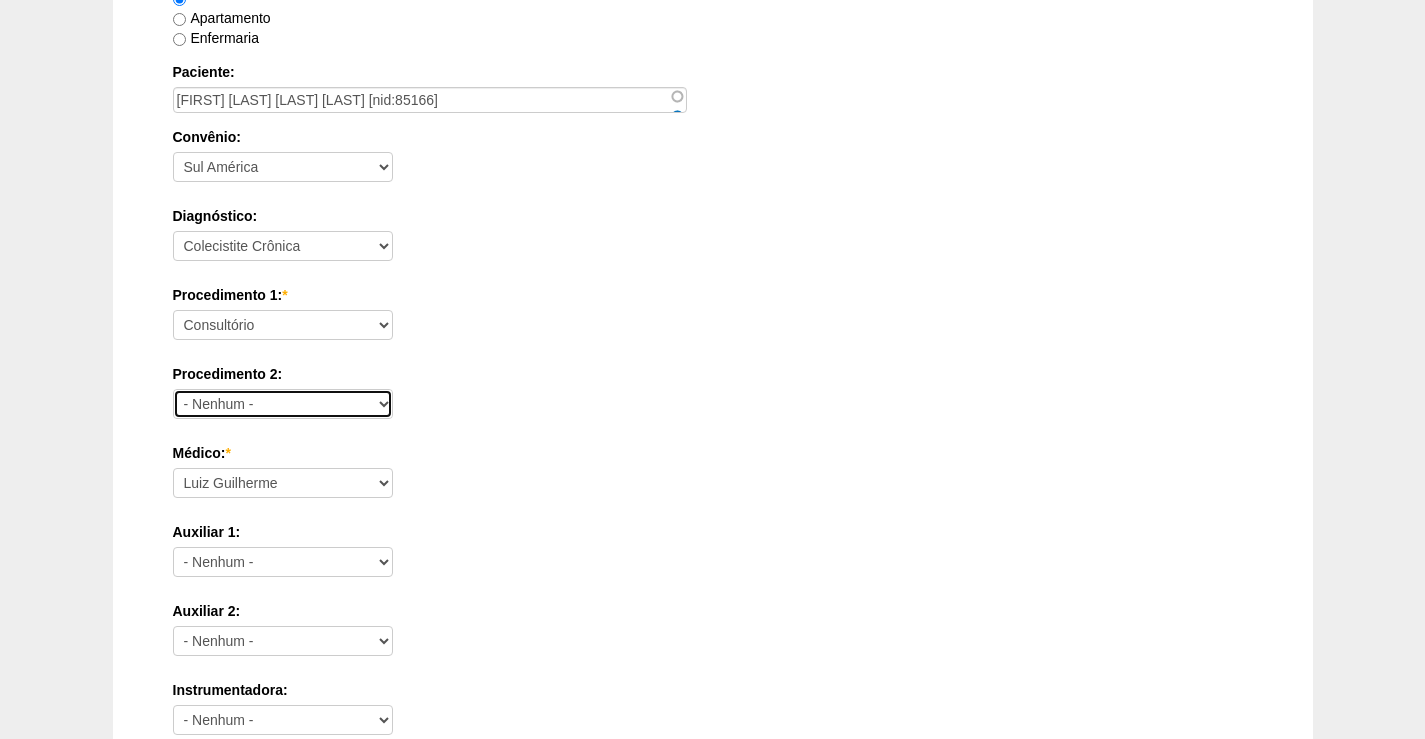 click on "- Nenhum -  Consultório Abscesso Hepático - Drenagem Abscesso perianal Amputação Abdômino Perineal do Reto por Vídeo Apendicectomia Apendicectomia Robotica Apendicectomia VL Balão Allurion Biópsia de Pele ou Tumor Superficial Biópsia Hepática por Video Cantoplastia Ungueal Cisto de Mesenterio por Video Cisto Sacro-coccígeo - Cirurgia Clinico Colecistectomia com Colangiografia Colecistectomia com Colangiografia VL Colecistectomia Robótica Colecistectomia sem Colangiografia Colecistectomia sem Colangiografia VL Colecistojejunostomia Colecistostomia Colectomia Parcial com Colostomia  Colectomia Parcial com Colostomia VL Colectomia Parcial D Robótica Colectomia Parcial Robótica Colectomia Parcial sem Colostomia Colectomia Parcial sem Colostomia VL Colectomia Total com Íleo-retoanastomose Colectomia Total com Íleo-retoanastomose VL Colectomia Total com Ileostomia Colectomia Total com Ileostomia VL Colectomia Total Robótica Colédoco ou Hepático-Jejunostomia Colédoco ou Hepático-Jejunostomia VL" at bounding box center [283, 404] 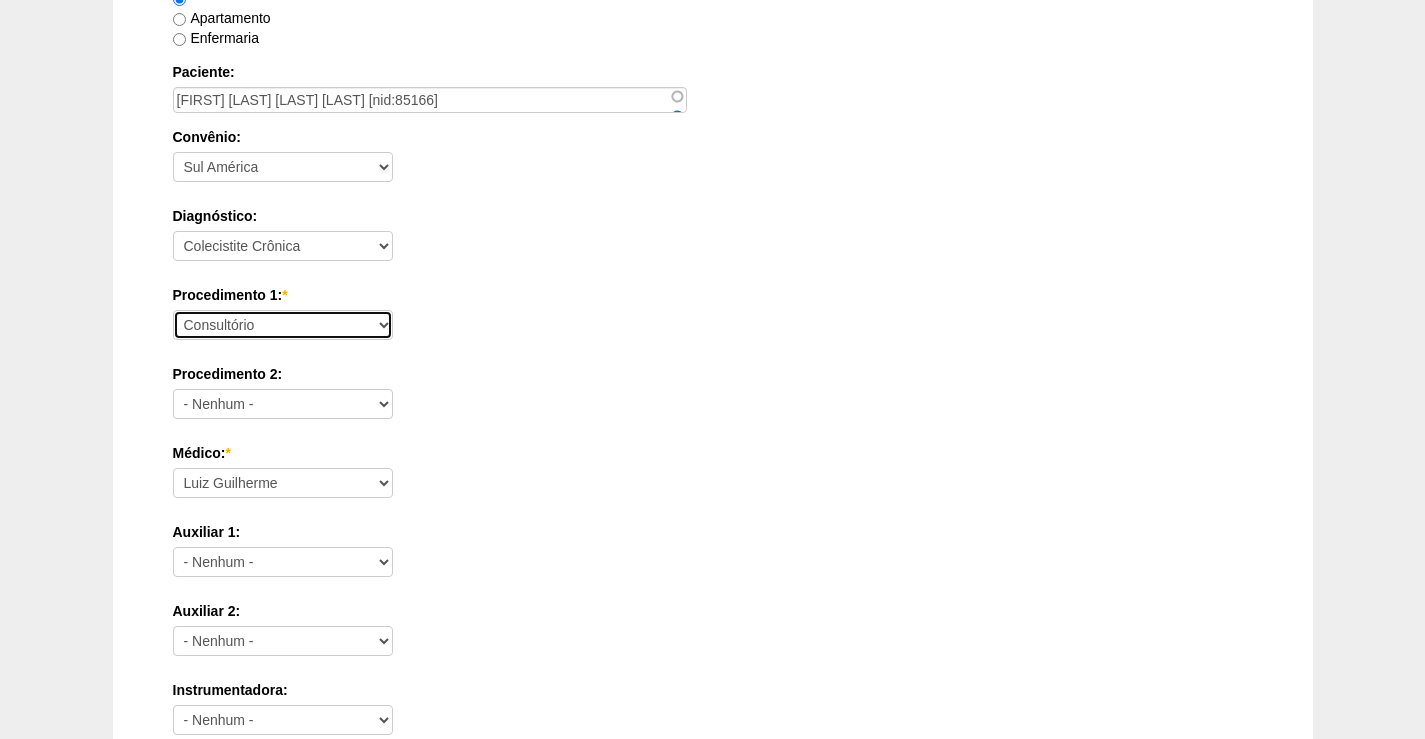 click on "Consultório Abscesso Hepático - Drenagem Abscesso perianal Amputação Abdômino Perineal do Reto por Vídeo Apendicectomia Apendicectomia Robotica Apendicectomia VL Balão Allurion Biópsia de Pele ou Tumor Superficial Biópsia Hepática por Video Cantoplastia Ungueal Cisto de Mesenterio por Video Cisto Sacro-coccígeo - Cirurgia Clinico Colecistectomia com Colangiografia Colecistectomia com Colangiografia VL Colecistectomia Robótica Colecistectomia sem Colangiografia Colecistectomia sem Colangiografia VL Colecistojejunostomia Colecistostomia Colectomia Parcial com Colostomia  Colectomia Parcial com Colostomia VL Colectomia Parcial D Robótica Colectomia Parcial Robótica Colectomia Parcial sem Colostomia Colectomia Parcial sem Colostomia VL Colectomia Total com Íleo-retoanastomose Colectomia Total com Íleo-retoanastomose VL Colectomia Total com Ileostomia Colectomia Total com Ileostomia VL Colectomia Total Robótica Colédoco ou Hepático-Jejunostomia Colédoco ou Hepático-Jejunostomia VL Enteropexia" at bounding box center (283, 325) 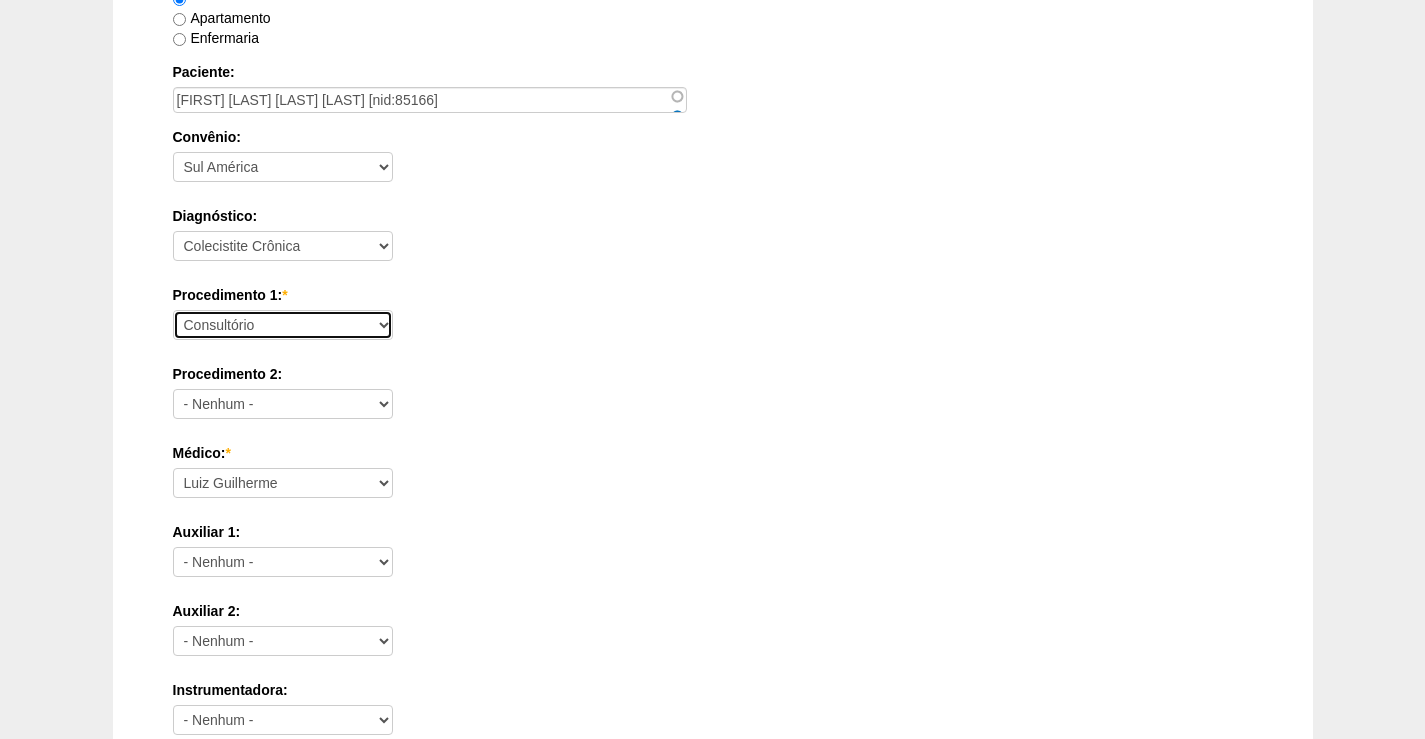 select on "3735" 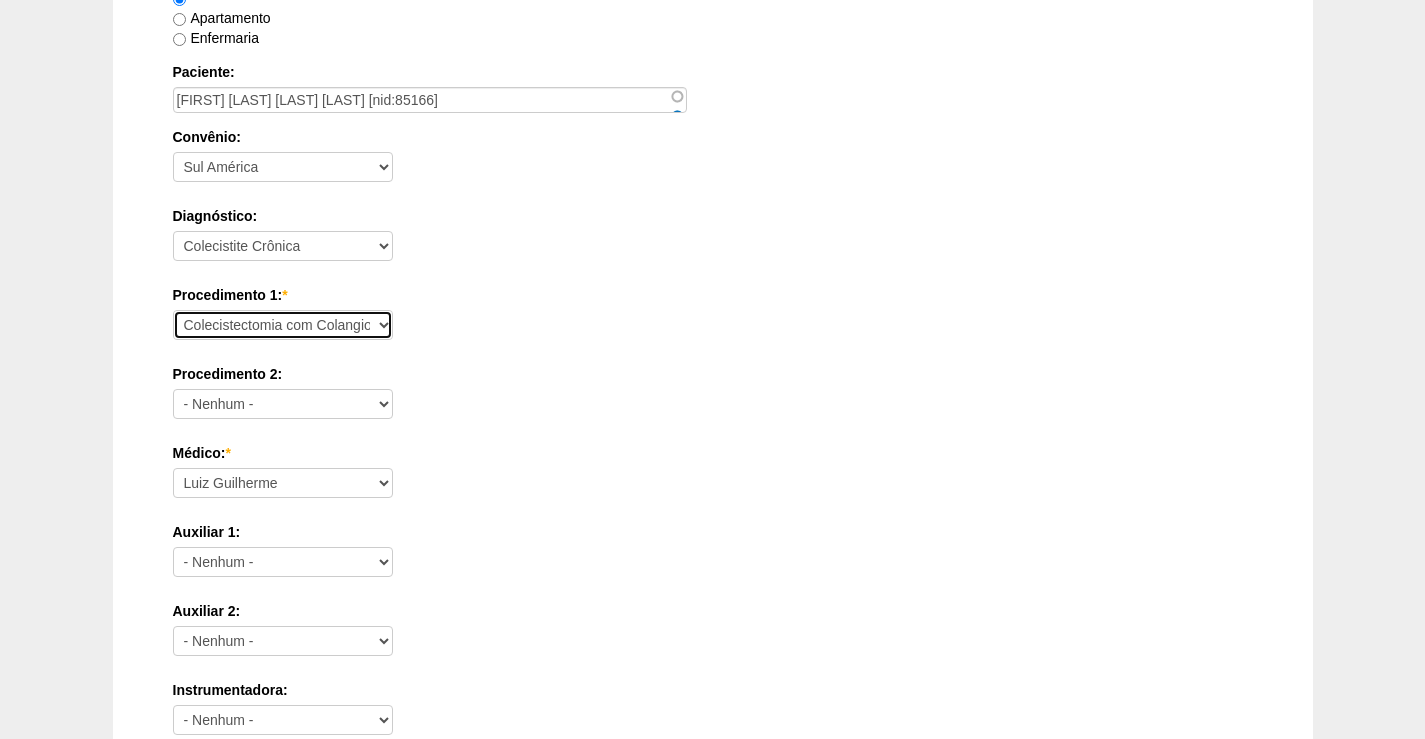click on "Consultório Abscesso Hepático - Drenagem Abscesso perianal Amputação Abdômino Perineal do Reto por Vídeo Apendicectomia Apendicectomia Robotica Apendicectomia VL Balão Allurion Biópsia de Pele ou Tumor Superficial Biópsia Hepática por Video Cantoplastia Ungueal Cisto de Mesenterio por Video Cisto Sacro-coccígeo - Cirurgia Clinico Colecistectomia com Colangiografia Colecistectomia com Colangiografia VL Colecistectomia Robótica Colecistectomia sem Colangiografia Colecistectomia sem Colangiografia VL Colecistojejunostomia Colecistostomia Colectomia Parcial com Colostomia  Colectomia Parcial com Colostomia VL Colectomia Parcial D Robótica Colectomia Parcial Robótica Colectomia Parcial sem Colostomia Colectomia Parcial sem Colostomia VL Colectomia Total com Íleo-retoanastomose Colectomia Total com Íleo-retoanastomose VL Colectomia Total com Ileostomia Colectomia Total com Ileostomia VL Colectomia Total Robótica Colédoco ou Hepático-Jejunostomia Colédoco ou Hepático-Jejunostomia VL Enteropexia" at bounding box center [283, 325] 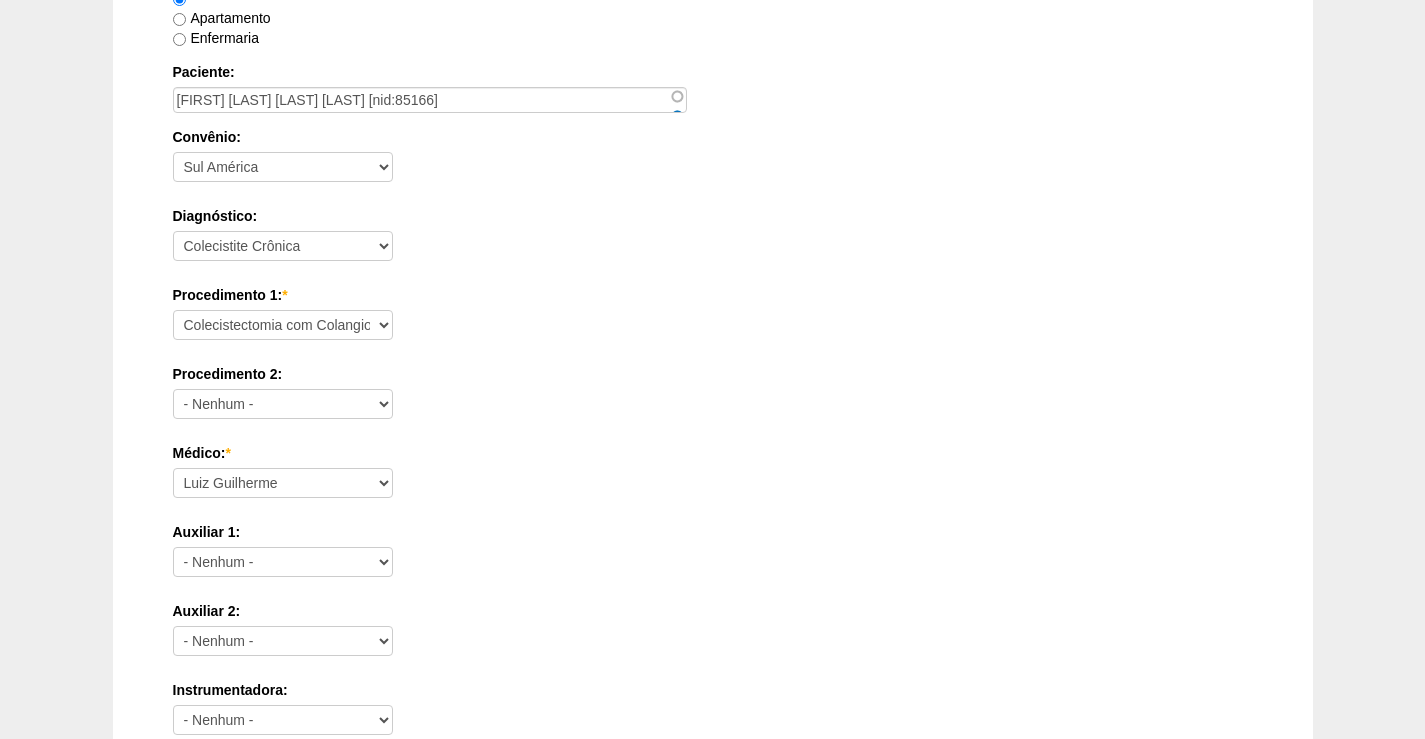 click on "Procedimento 2:
- Nenhum -  Consultório Abscesso Hepático - Drenagem Abscesso perianal Amputação Abdômino Perineal do Reto por Vídeo Apendicectomia Apendicectomia Robotica Apendicectomia VL Balão Allurion Biópsia de Pele ou Tumor Superficial Biópsia Hepática por Video Cantoplastia Ungueal Cisto de Mesenterio por Video Cisto Sacro-coccígeo - Cirurgia Clinico Colecistectomia com Colangiografia Colecistectomia com Colangiografia VL Colecistectomia Robótica Colecistectomia sem Colangiografia Colecistectomia sem Colangiografia VL Colecistojejunostomia Colecistostomia Colectomia Parcial com Colostomia  Colectomia Parcial com Colostomia VL Colectomia Parcial D Robótica Colectomia Parcial Robótica Colectomia Parcial sem Colostomia Colectomia Parcial sem Colostomia VL Colectomia Total com Íleo-retoanastomose Colectomia Total com Íleo-retoanastomose VL Colectomia Total com Ileostomia Colectomia Total com Ileostomia VL Colectomia Total Robótica Colédoco ou Hepático-Jejunostomia Enteropexia" at bounding box center [713, 396] 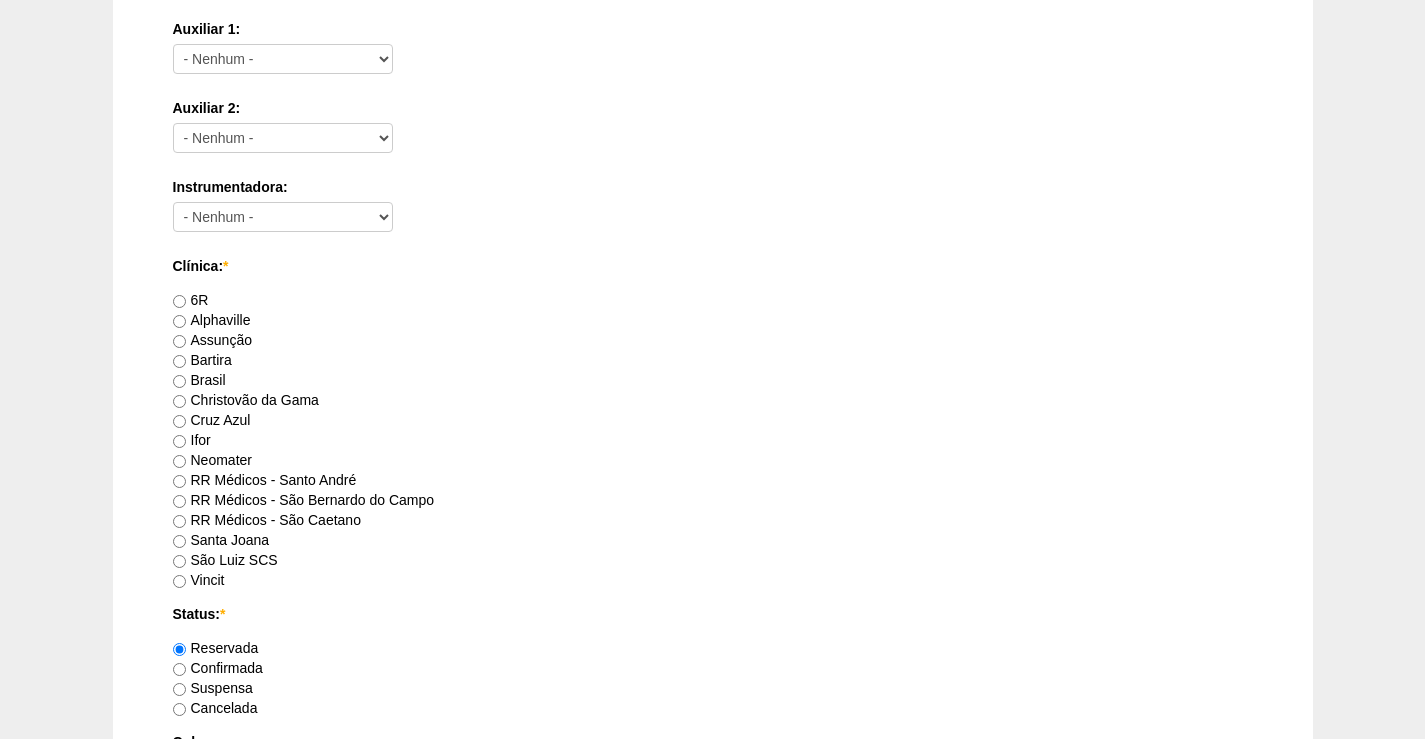 scroll, scrollTop: 1100, scrollLeft: 0, axis: vertical 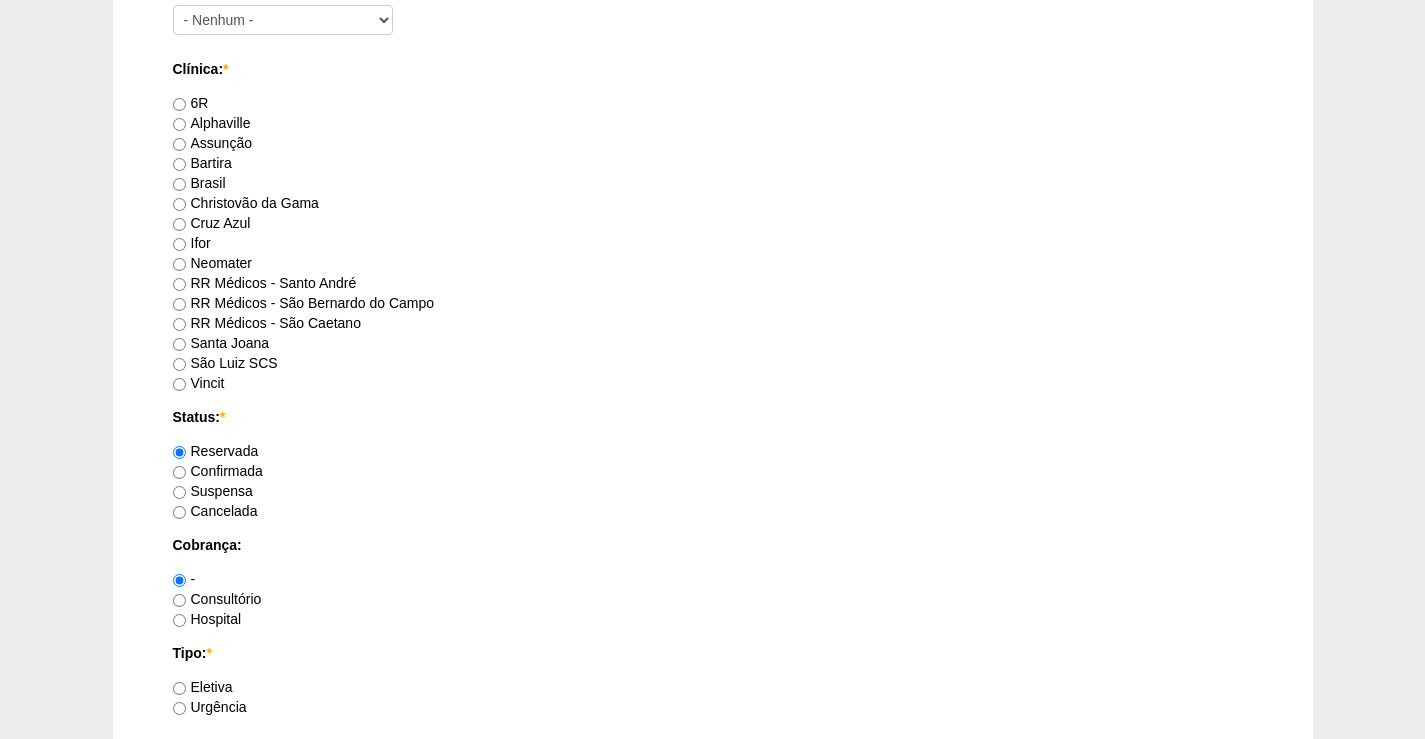 click on "Bartira" at bounding box center (202, 163) 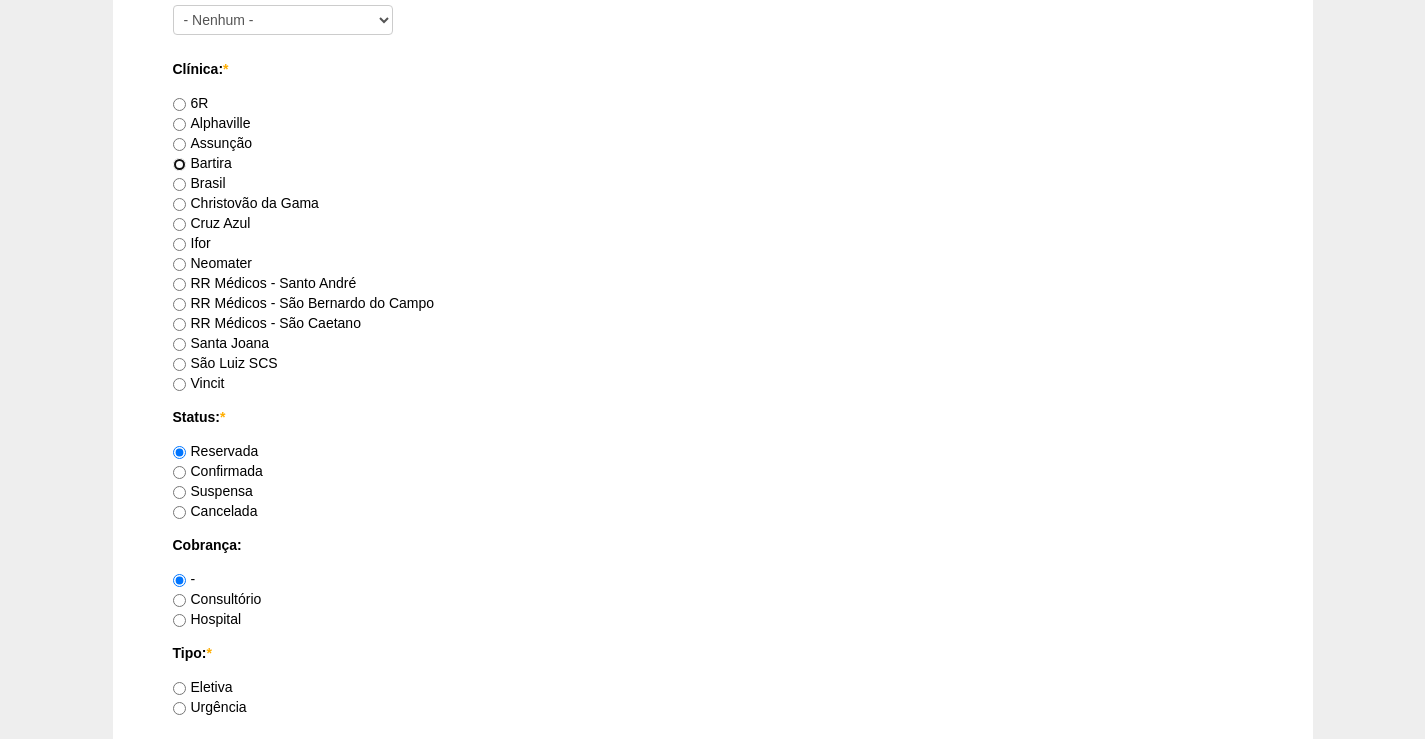click on "Bartira" at bounding box center (179, 164) 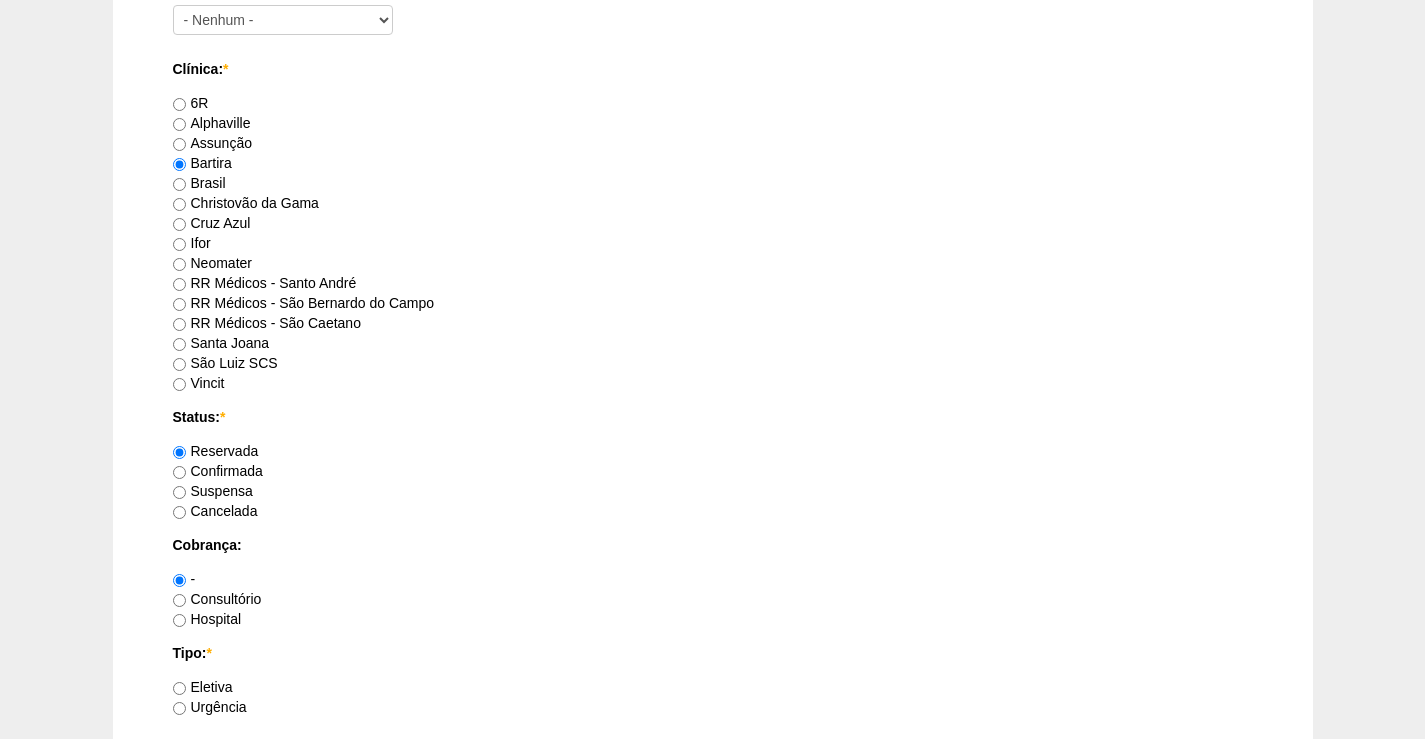 click on "Confirmada" at bounding box center [218, 471] 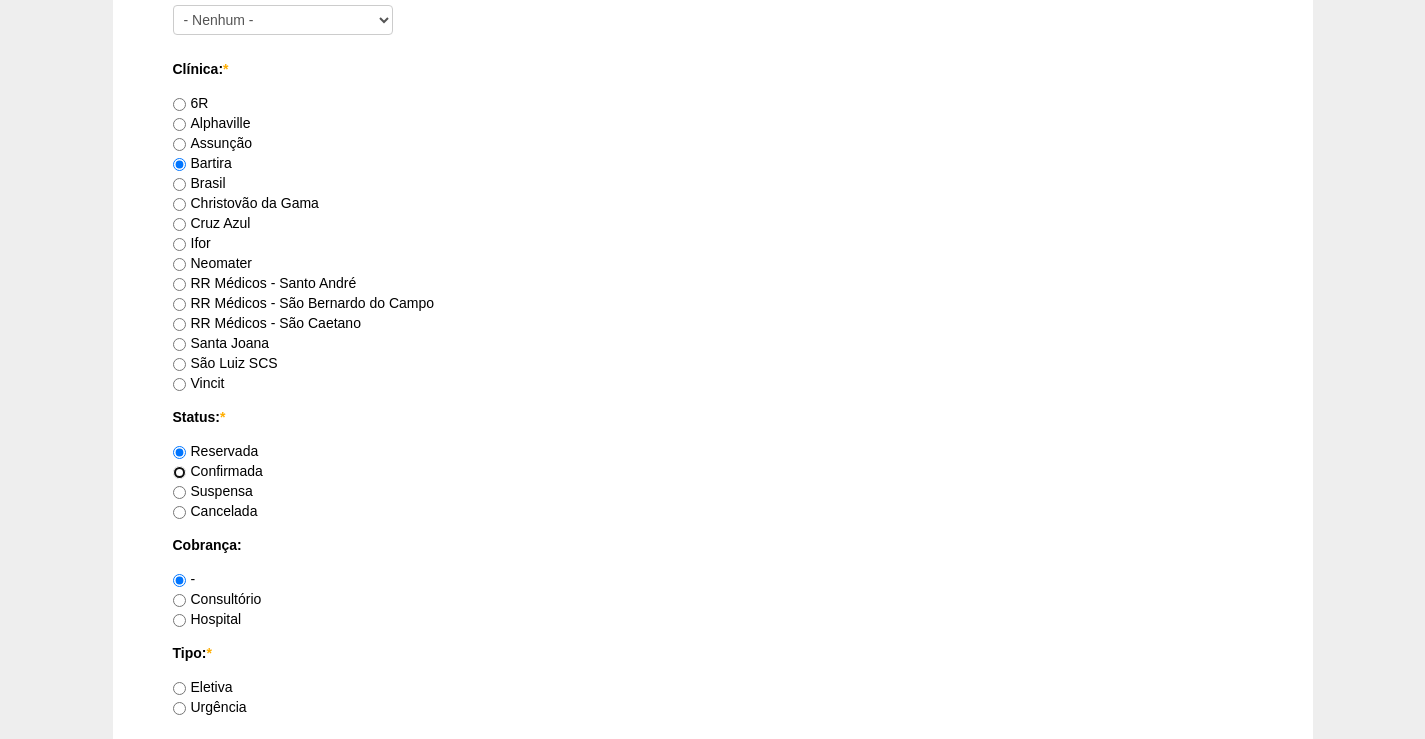 click on "Confirmada" at bounding box center (179, 472) 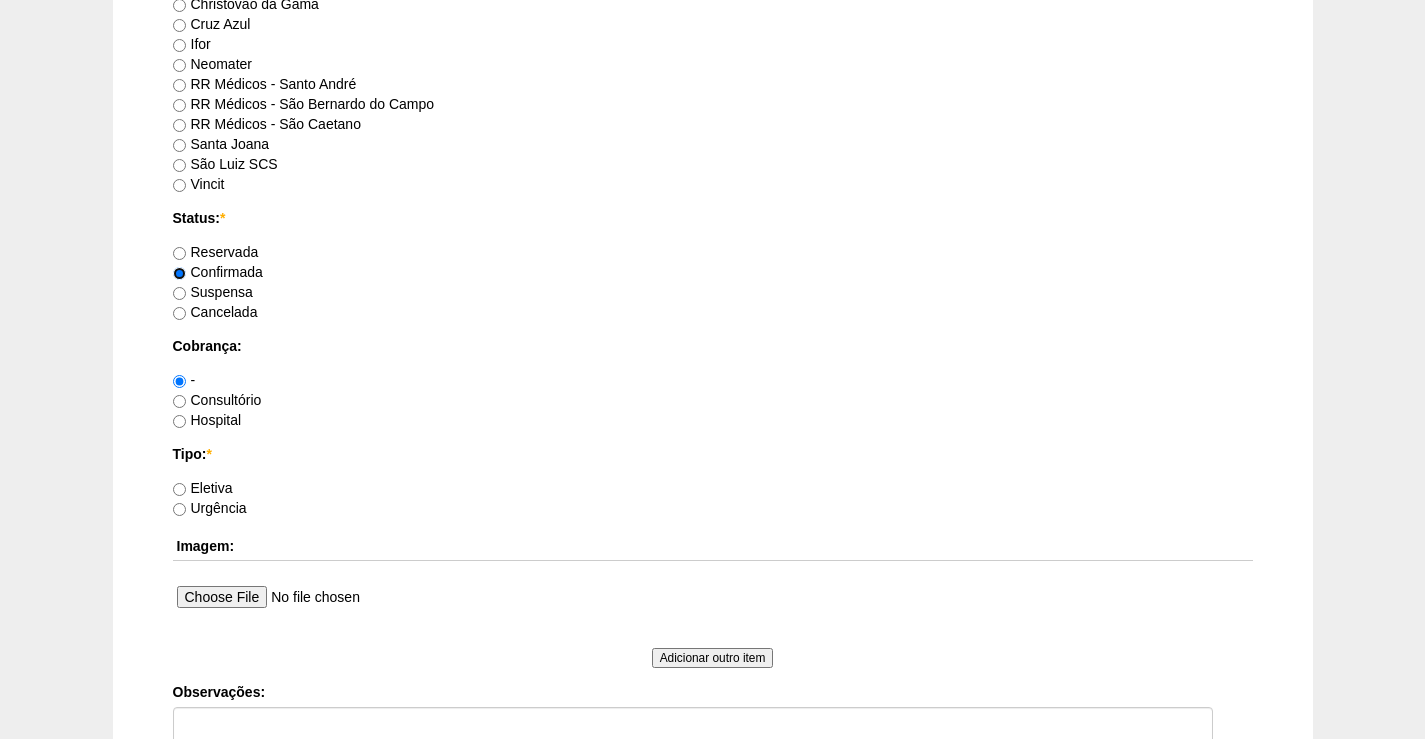 scroll, scrollTop: 1300, scrollLeft: 0, axis: vertical 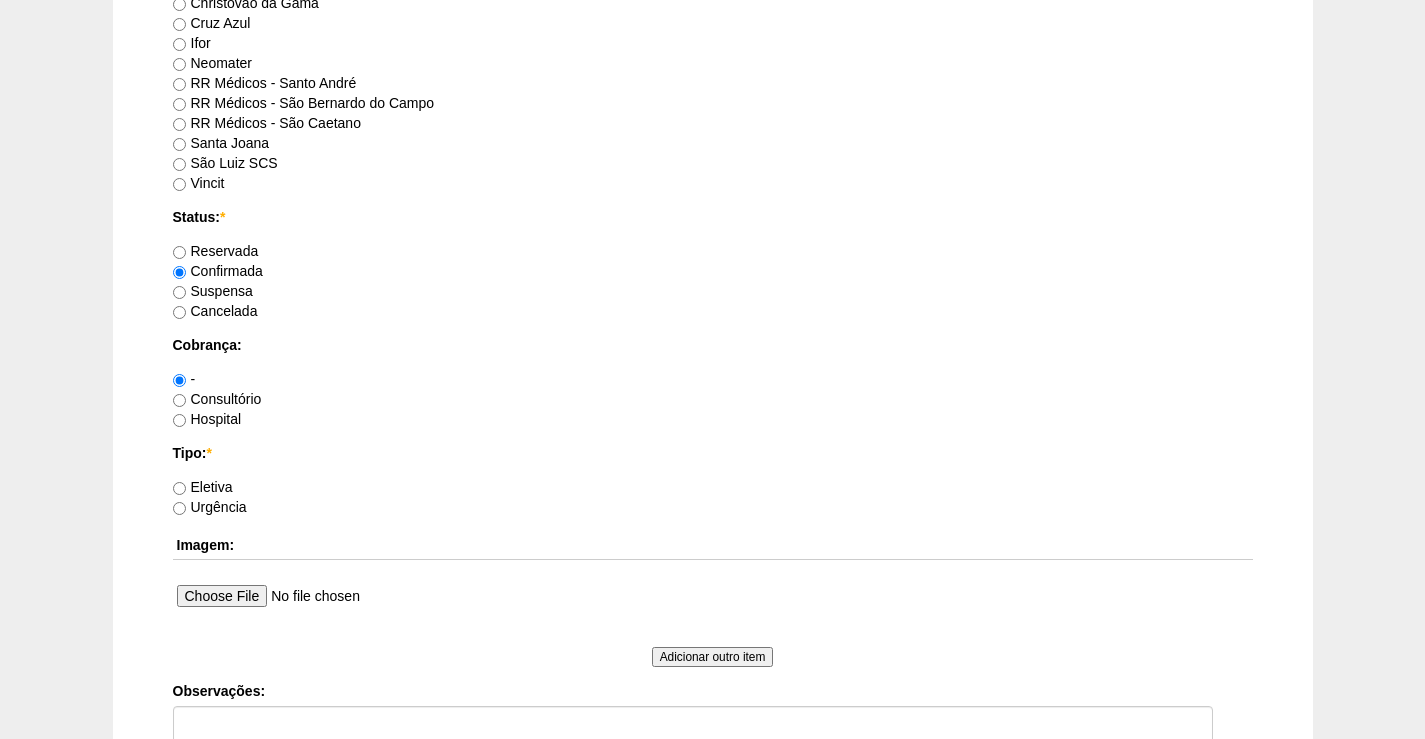 click on "Reservada" at bounding box center [216, 251] 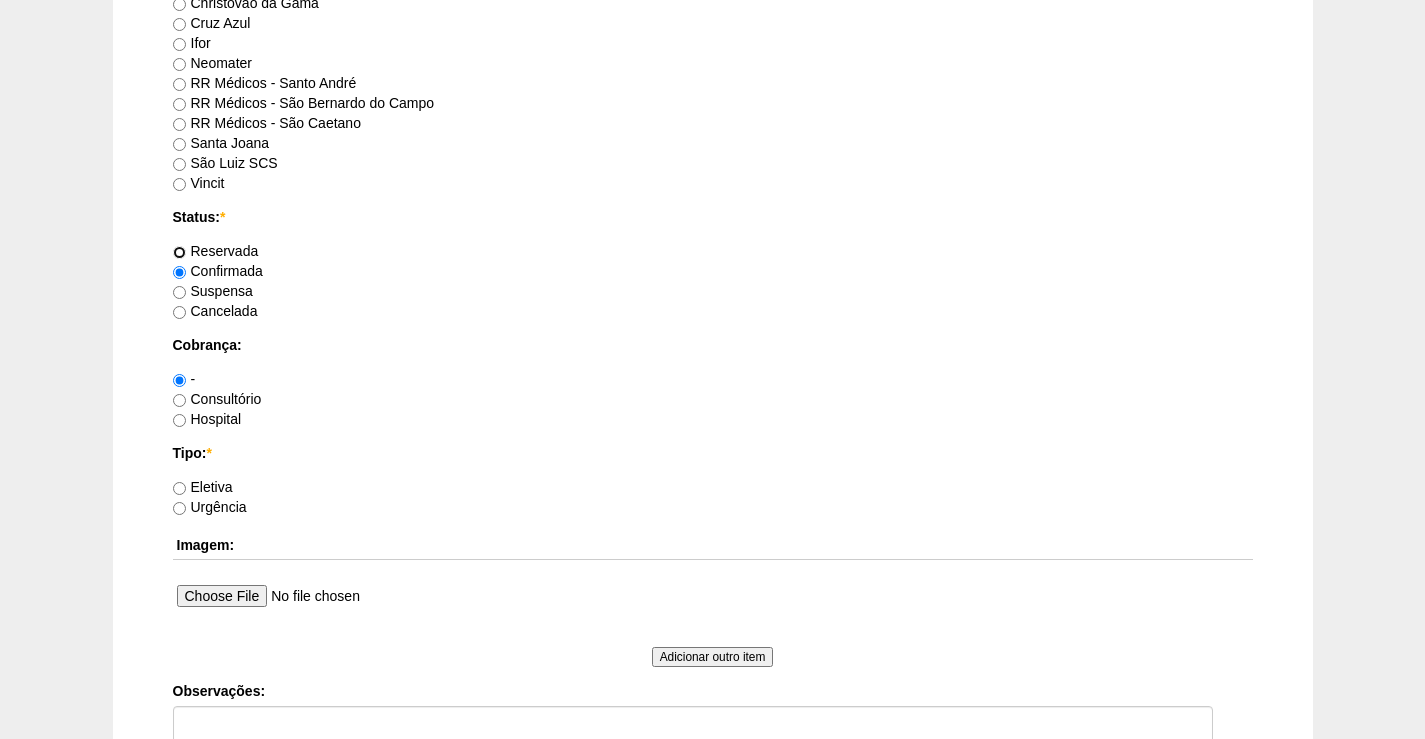 click on "Reservada" at bounding box center (179, 252) 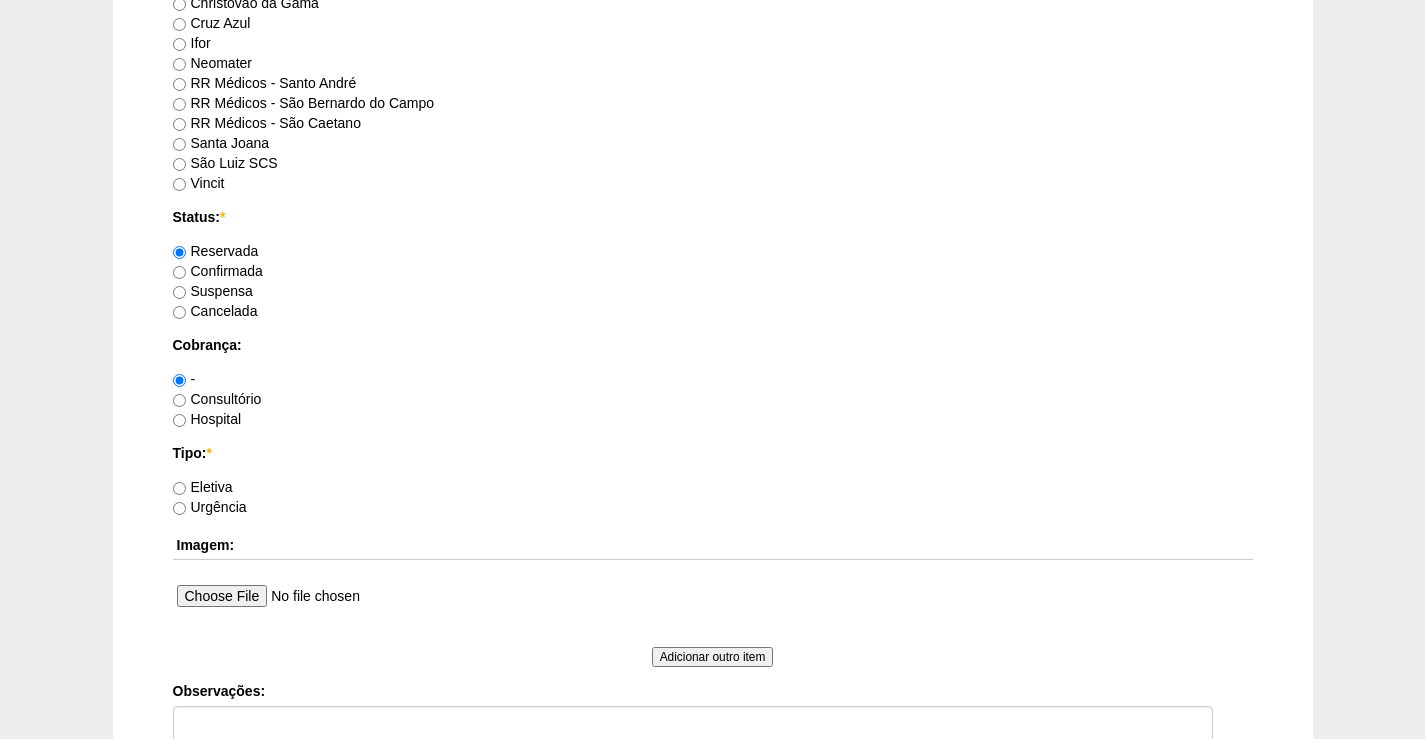 click on "Consultório" at bounding box center (217, 399) 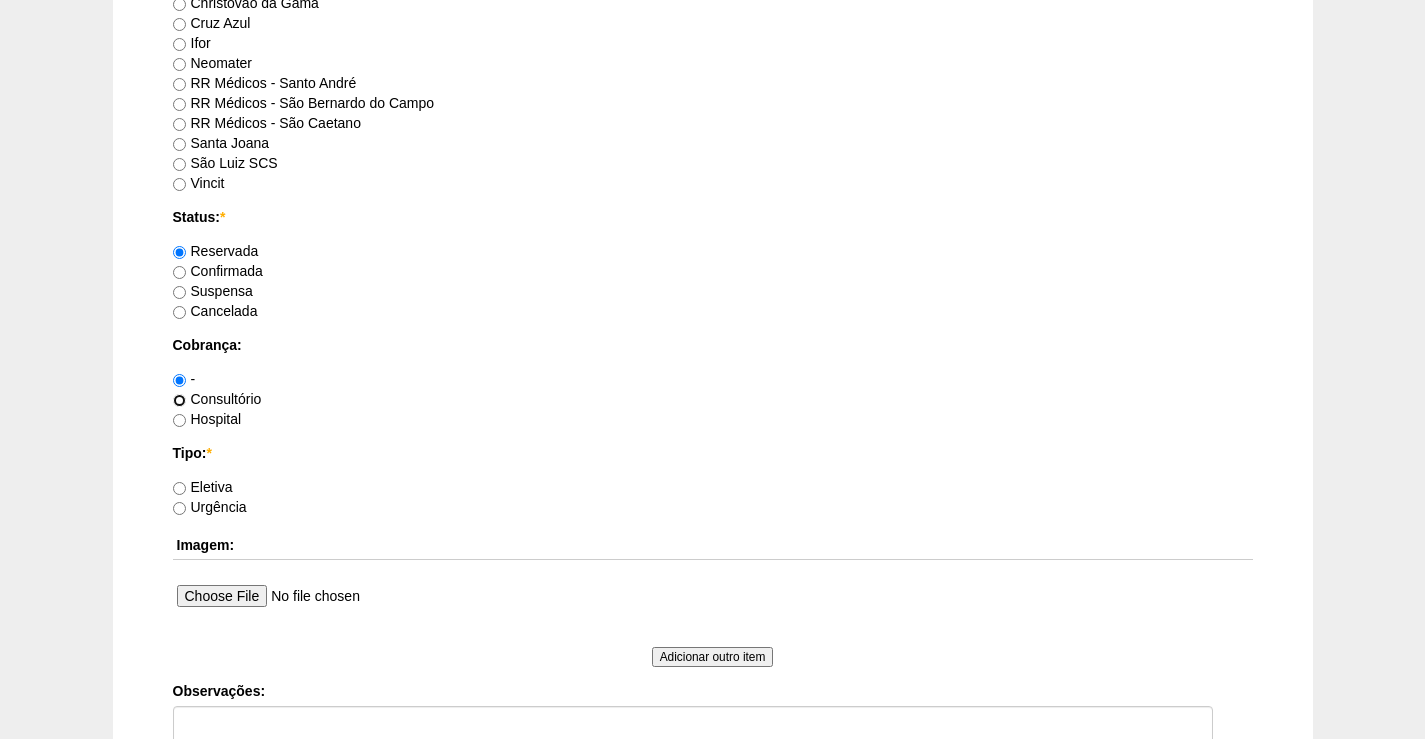 click on "Consultório" at bounding box center [179, 400] 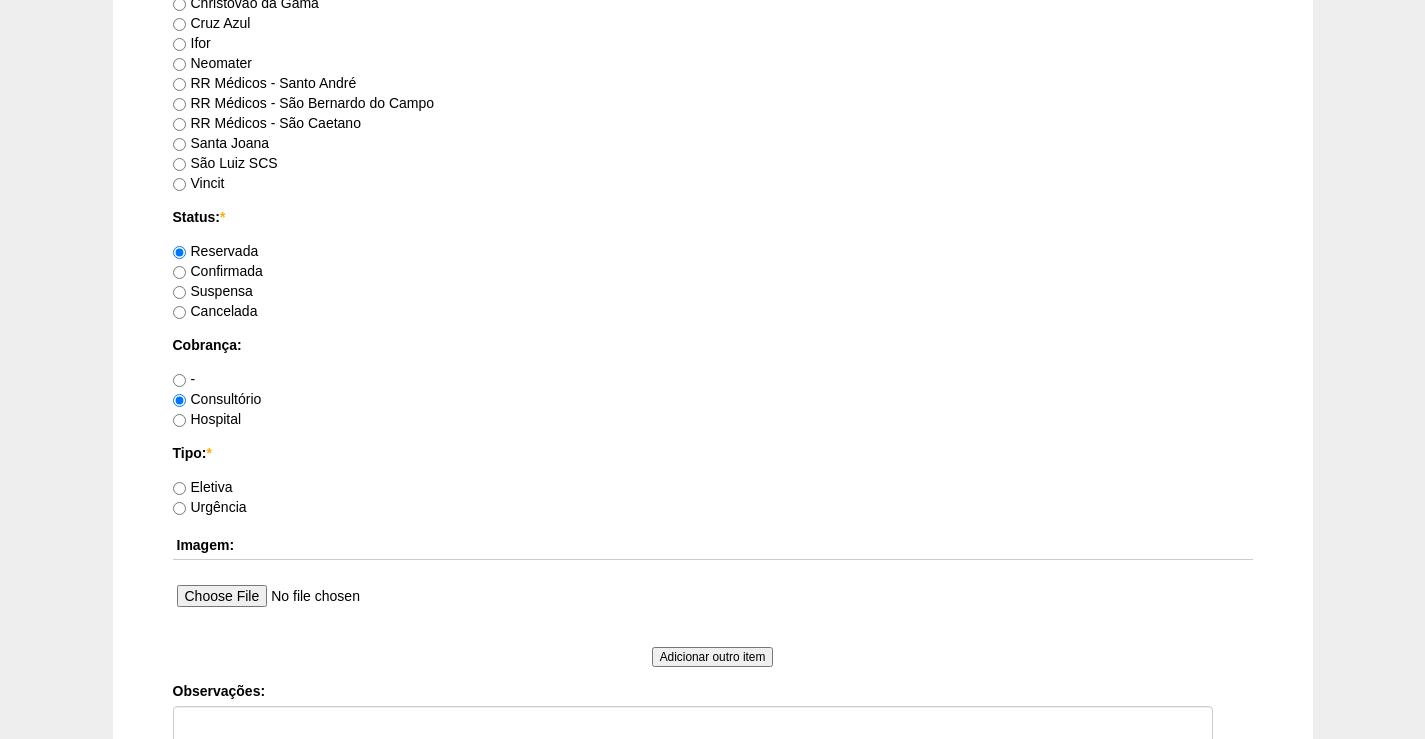 click on "Eletiva" at bounding box center [203, 487] 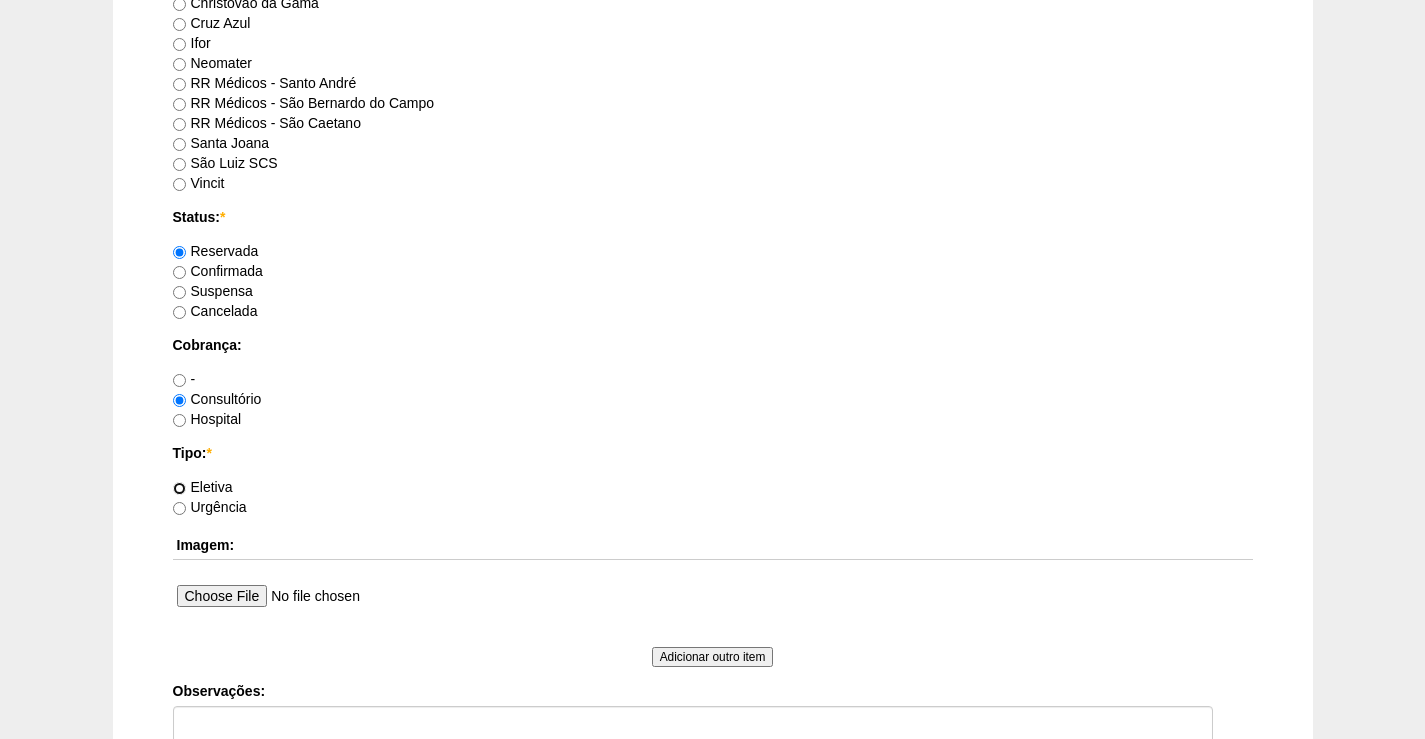 click on "Eletiva" at bounding box center [179, 488] 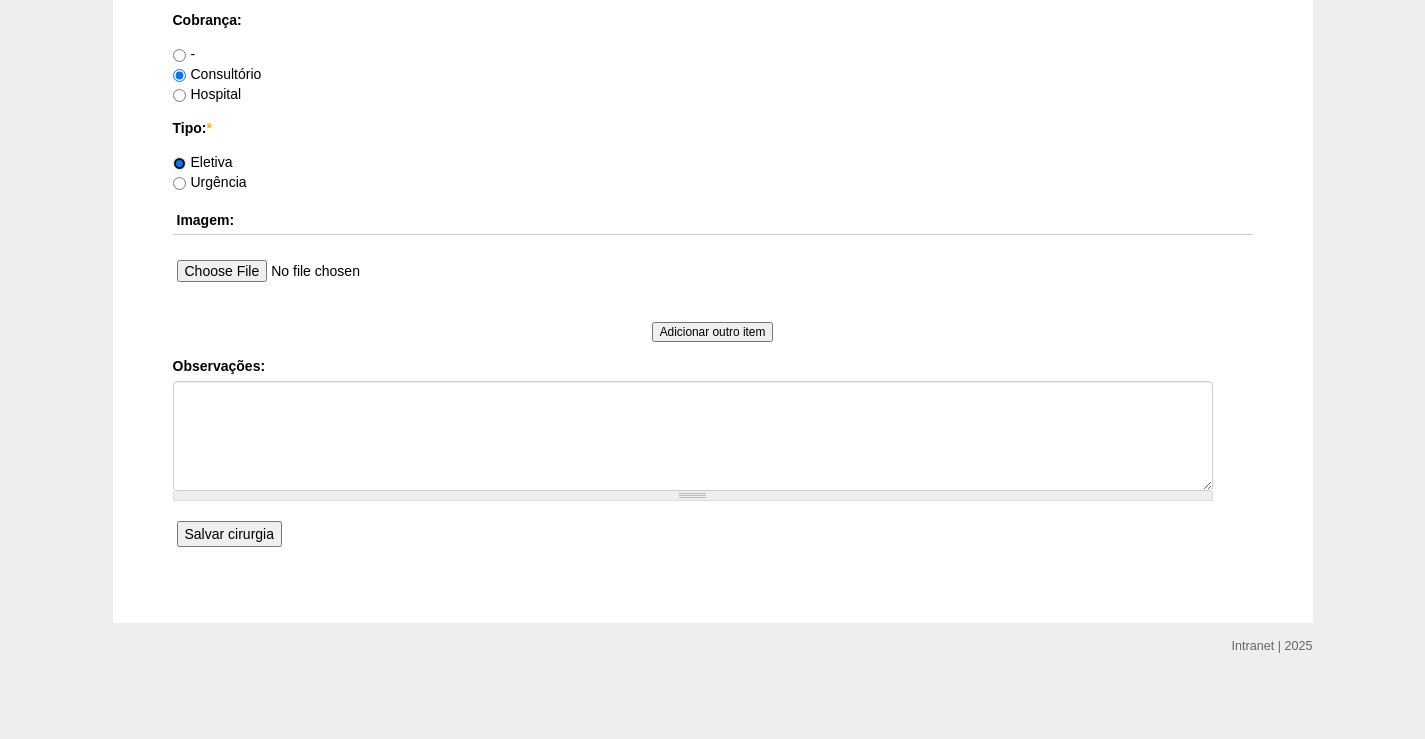scroll, scrollTop: 1630, scrollLeft: 0, axis: vertical 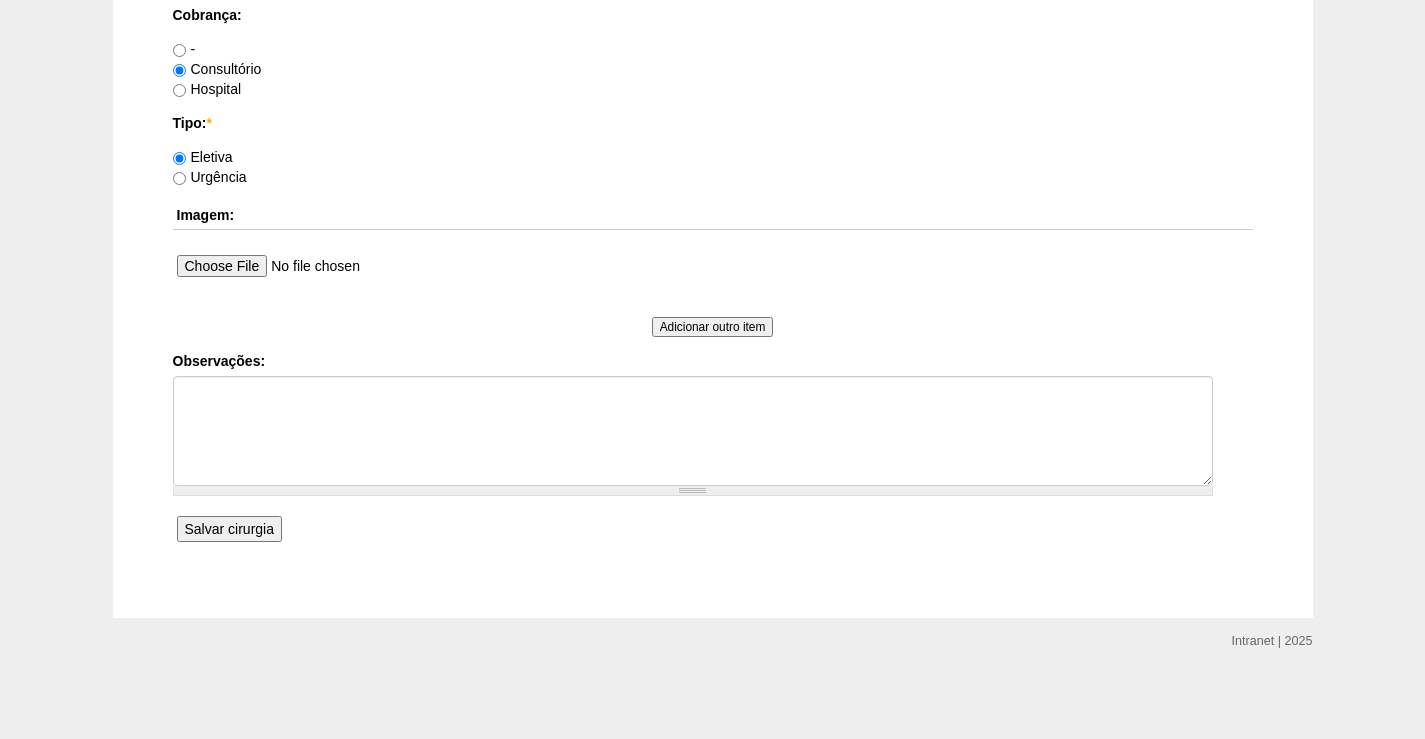 click on "Salvar cirurgia" at bounding box center (229, 529) 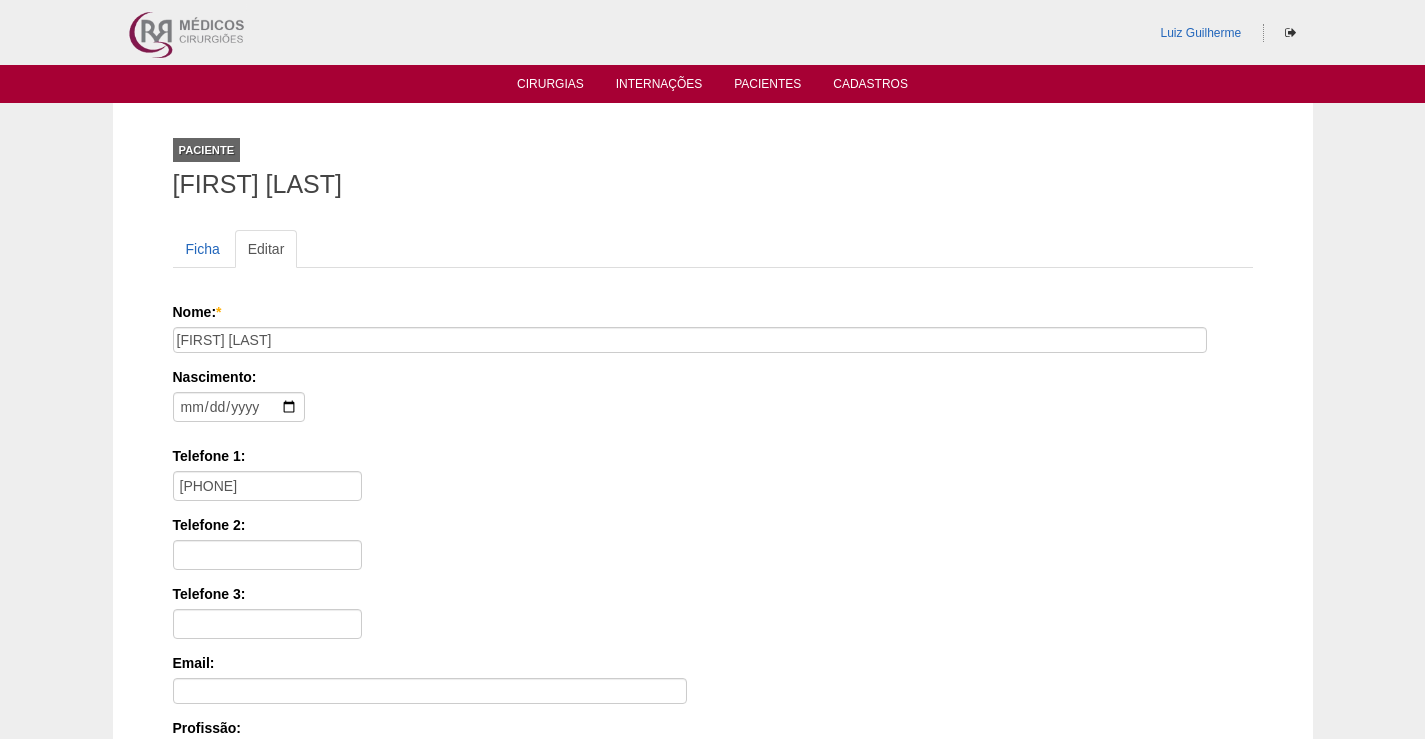 scroll, scrollTop: 482, scrollLeft: 0, axis: vertical 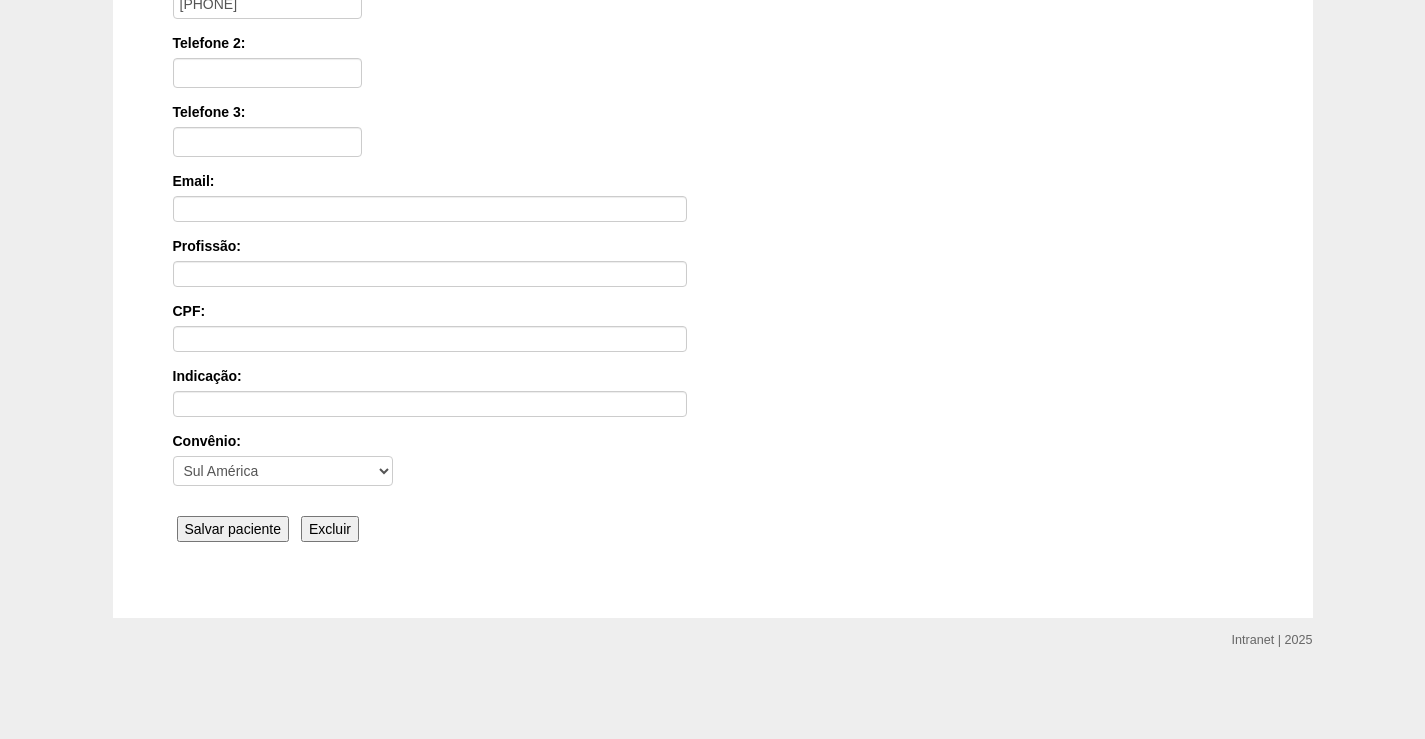 click on "Salvar paciente" at bounding box center [233, 529] 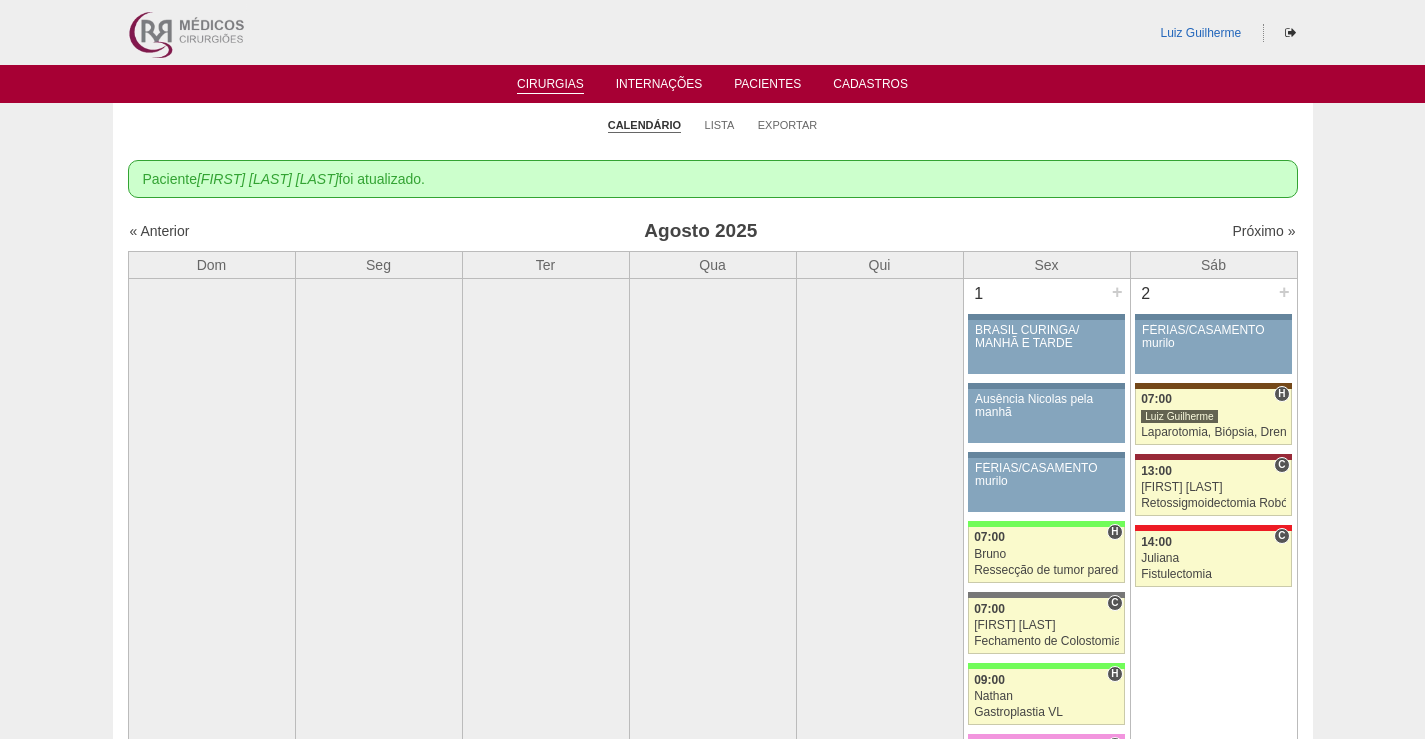 scroll, scrollTop: 0, scrollLeft: 0, axis: both 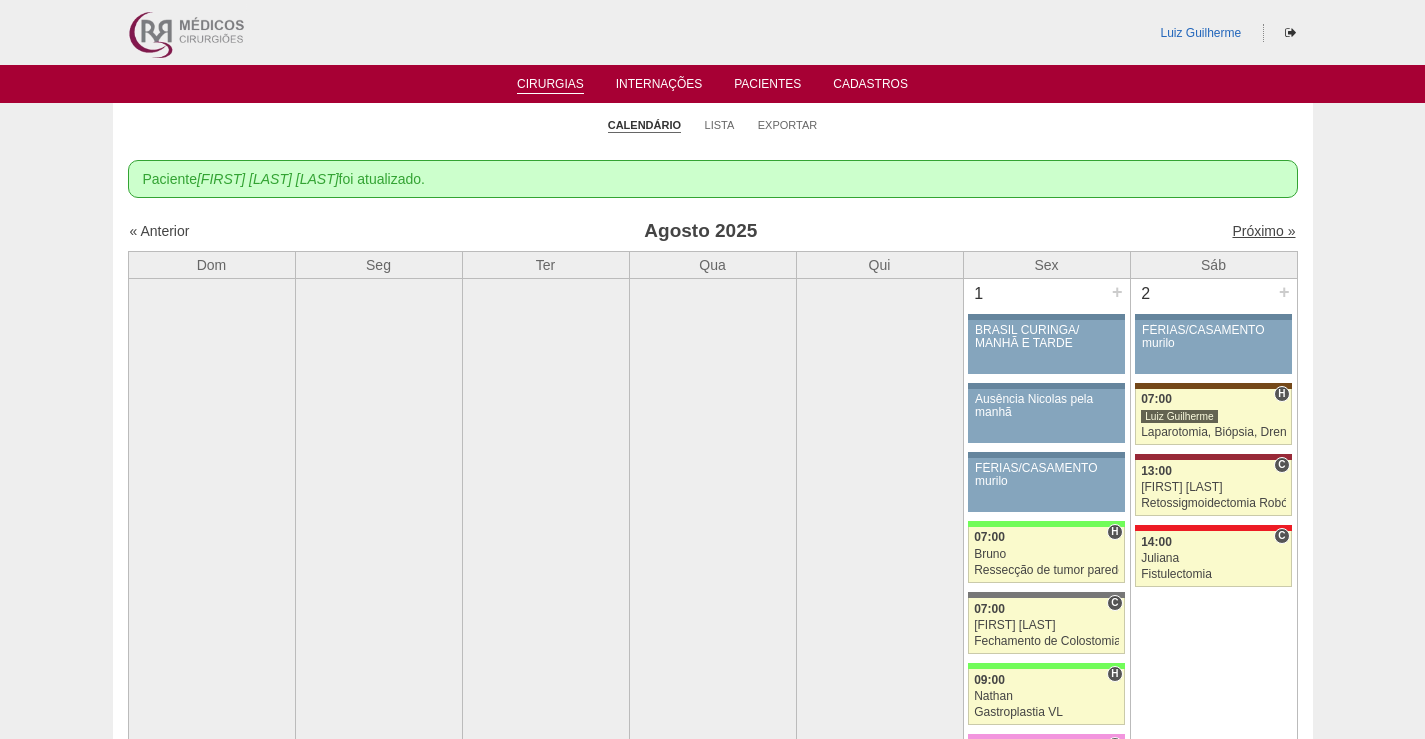 click on "Próximo »" at bounding box center [1263, 231] 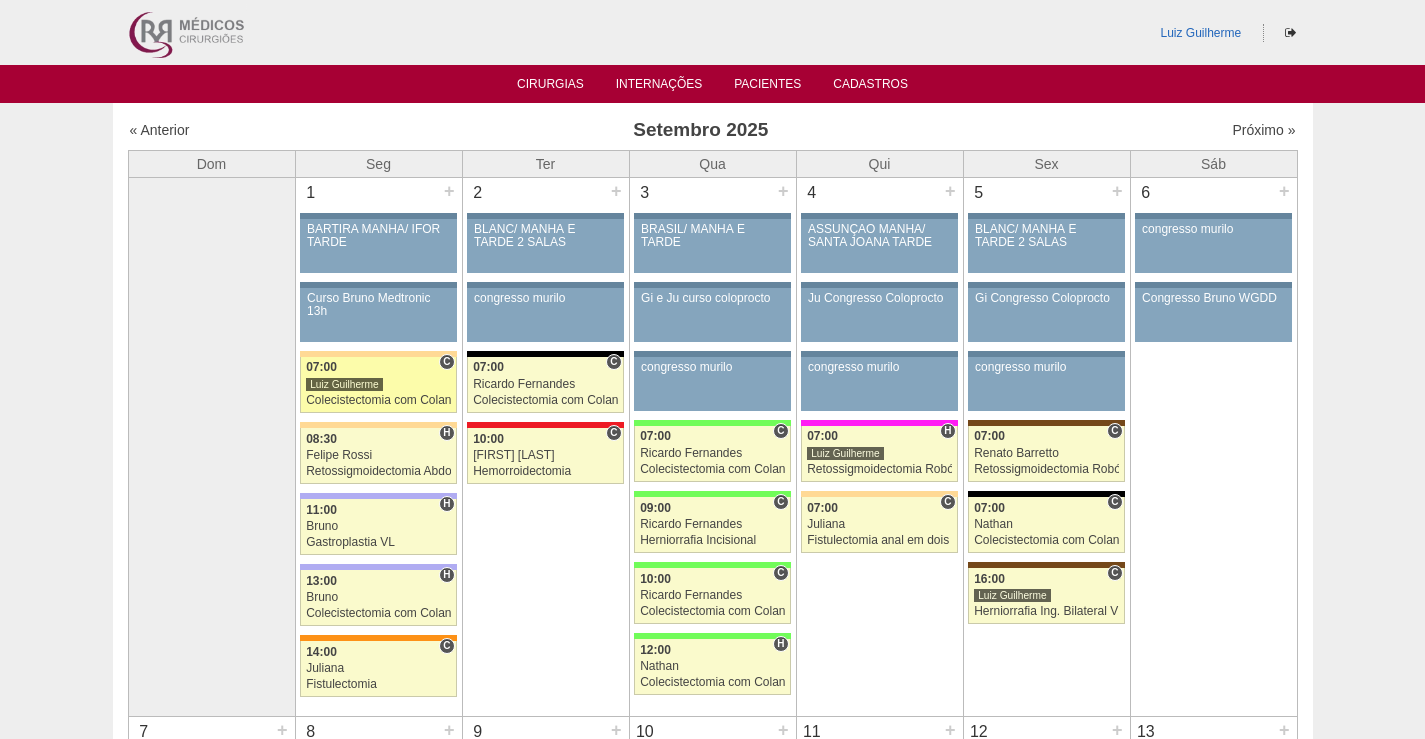 scroll, scrollTop: 0, scrollLeft: 0, axis: both 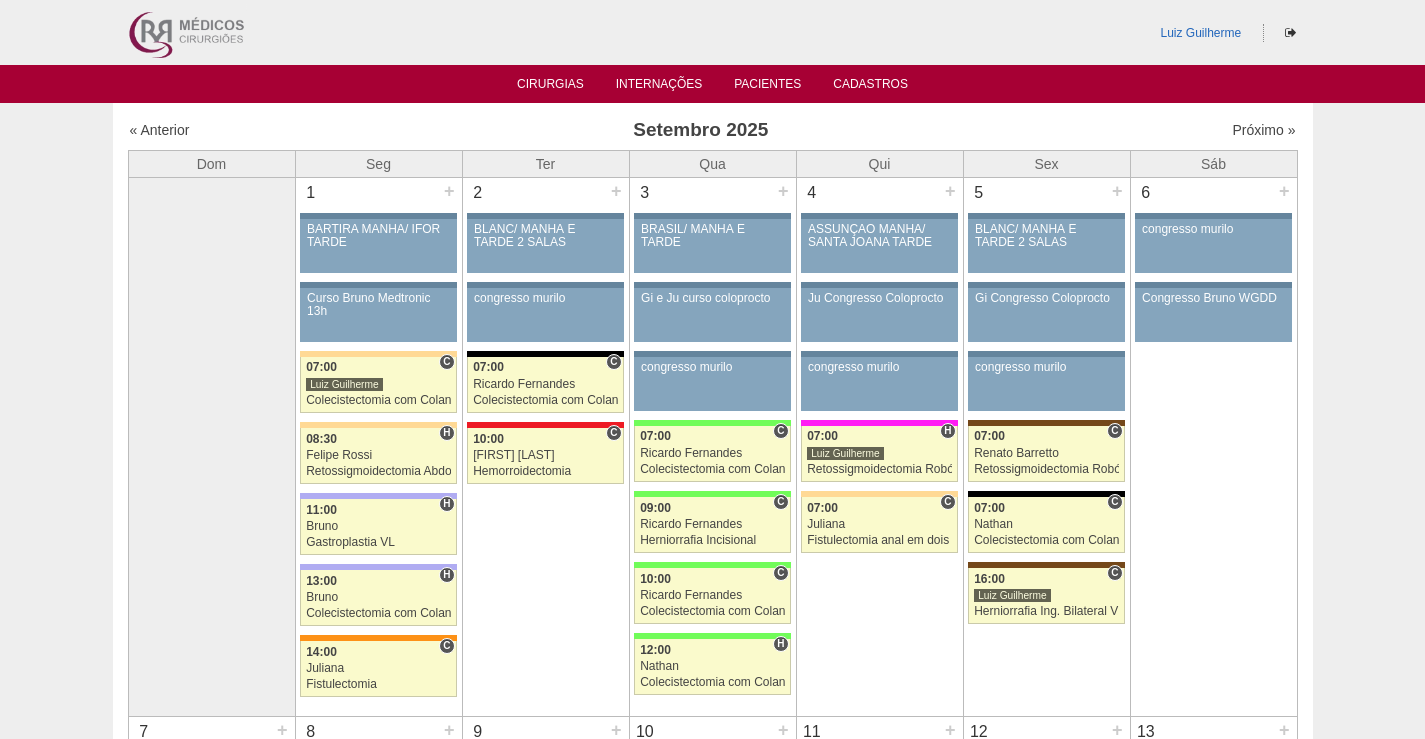 click at bounding box center [211, 446] 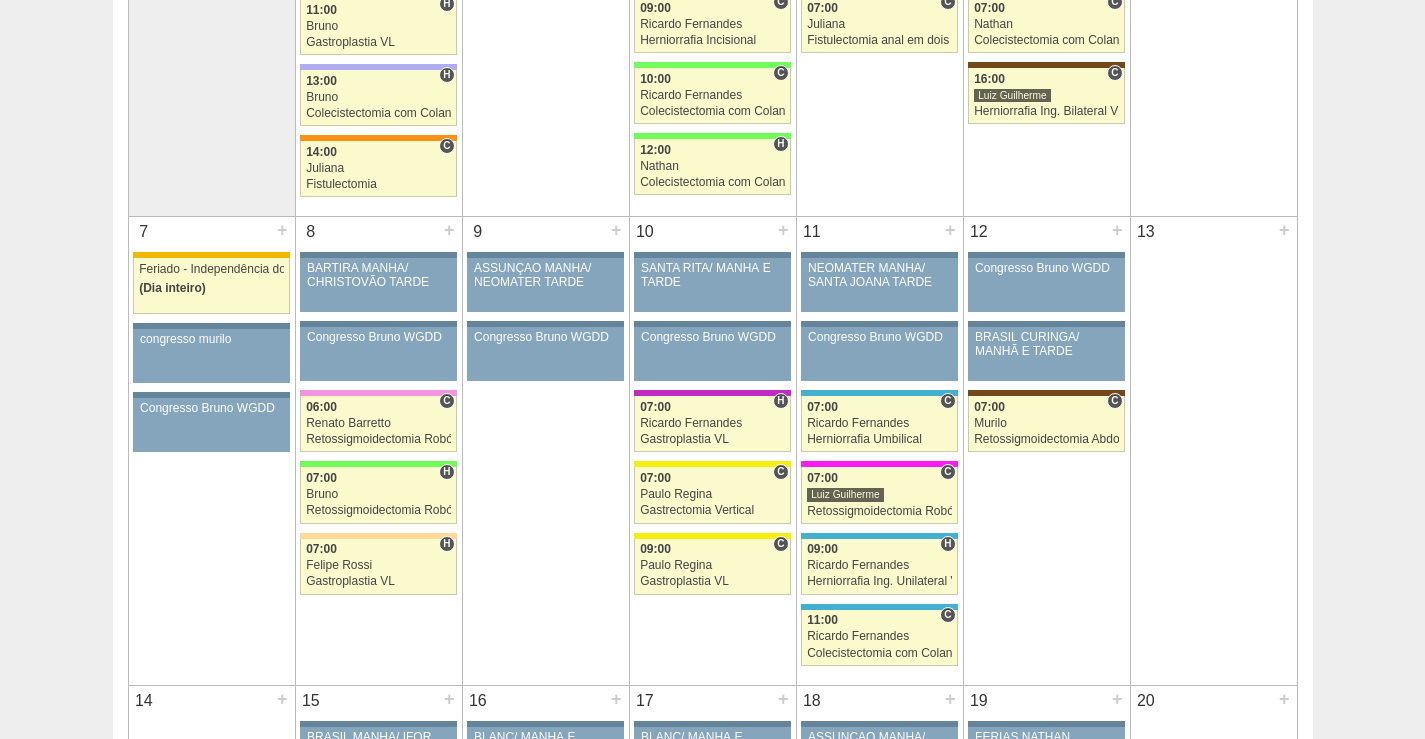 scroll, scrollTop: 0, scrollLeft: 0, axis: both 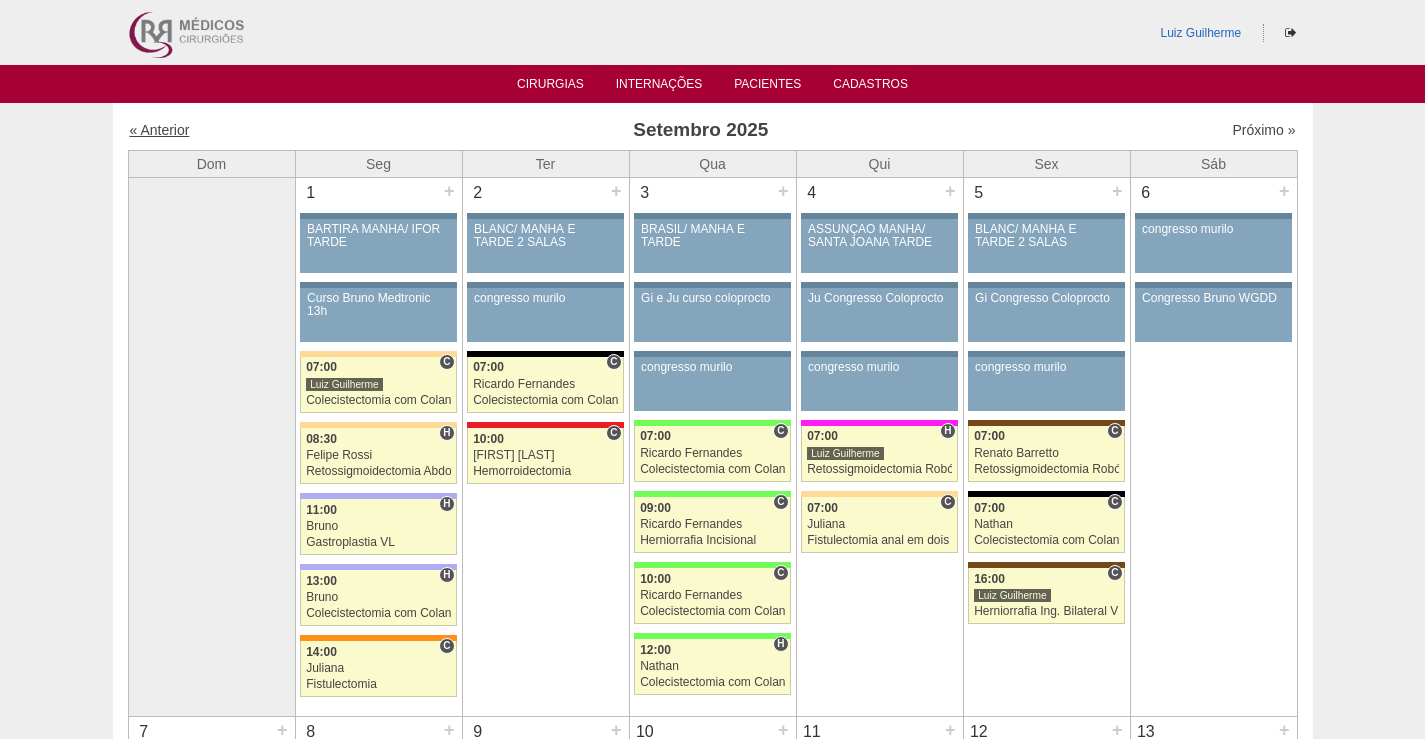 click on "« Anterior" at bounding box center (160, 130) 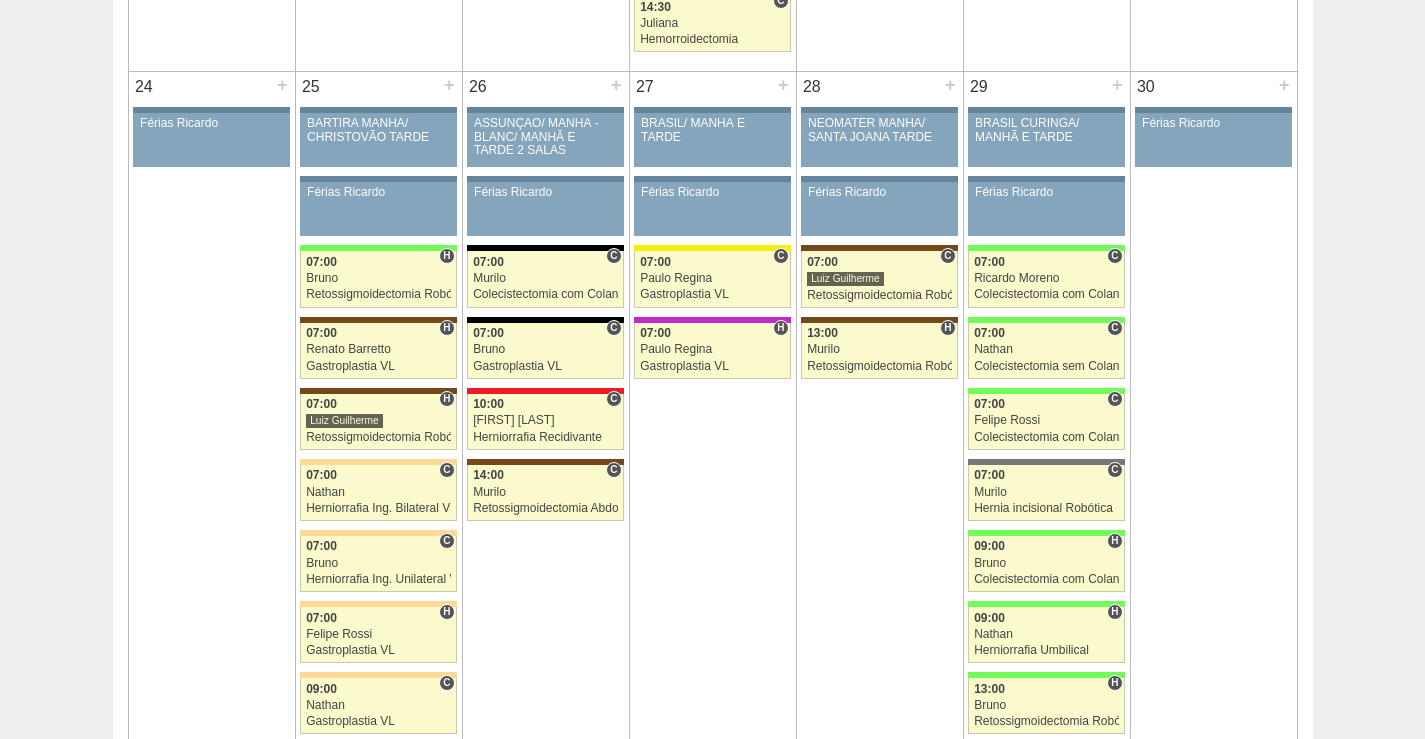 scroll, scrollTop: 4100, scrollLeft: 0, axis: vertical 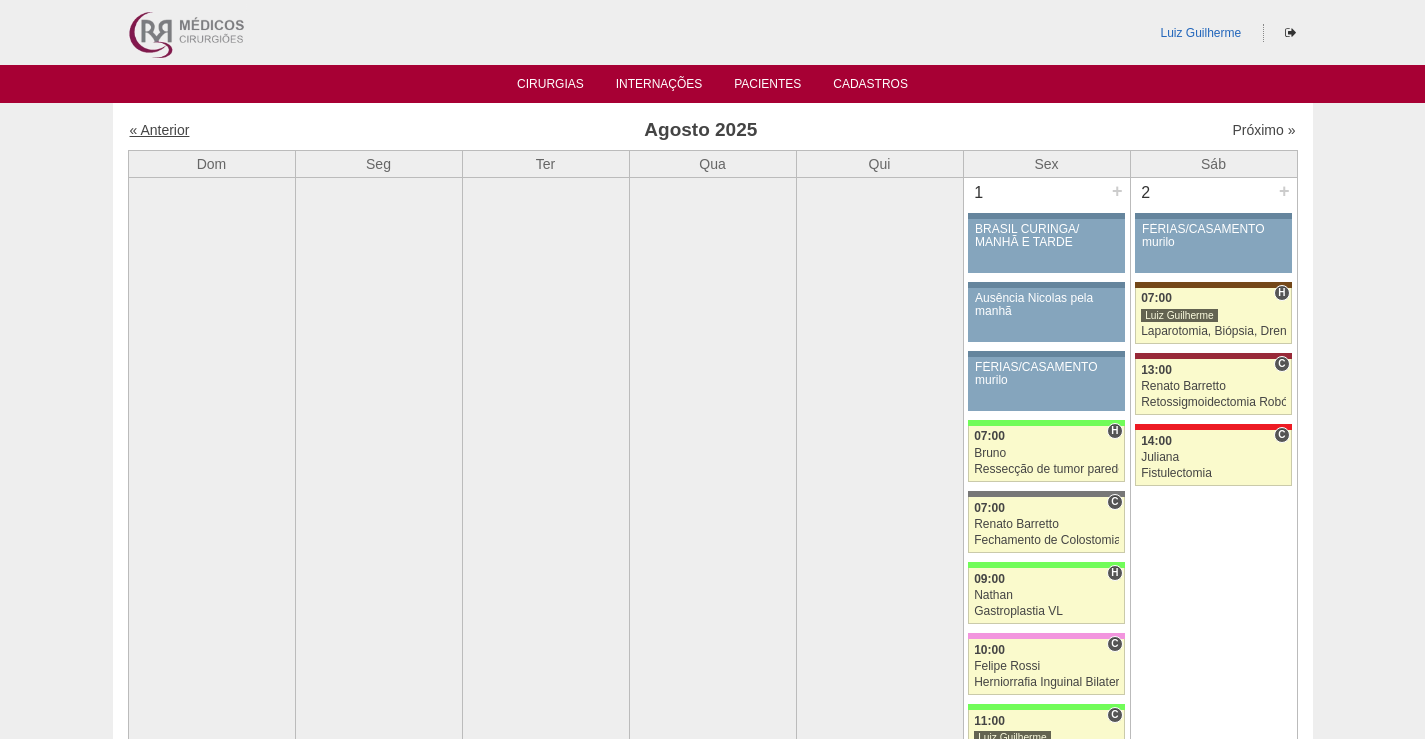 click on "« Anterior" at bounding box center (160, 130) 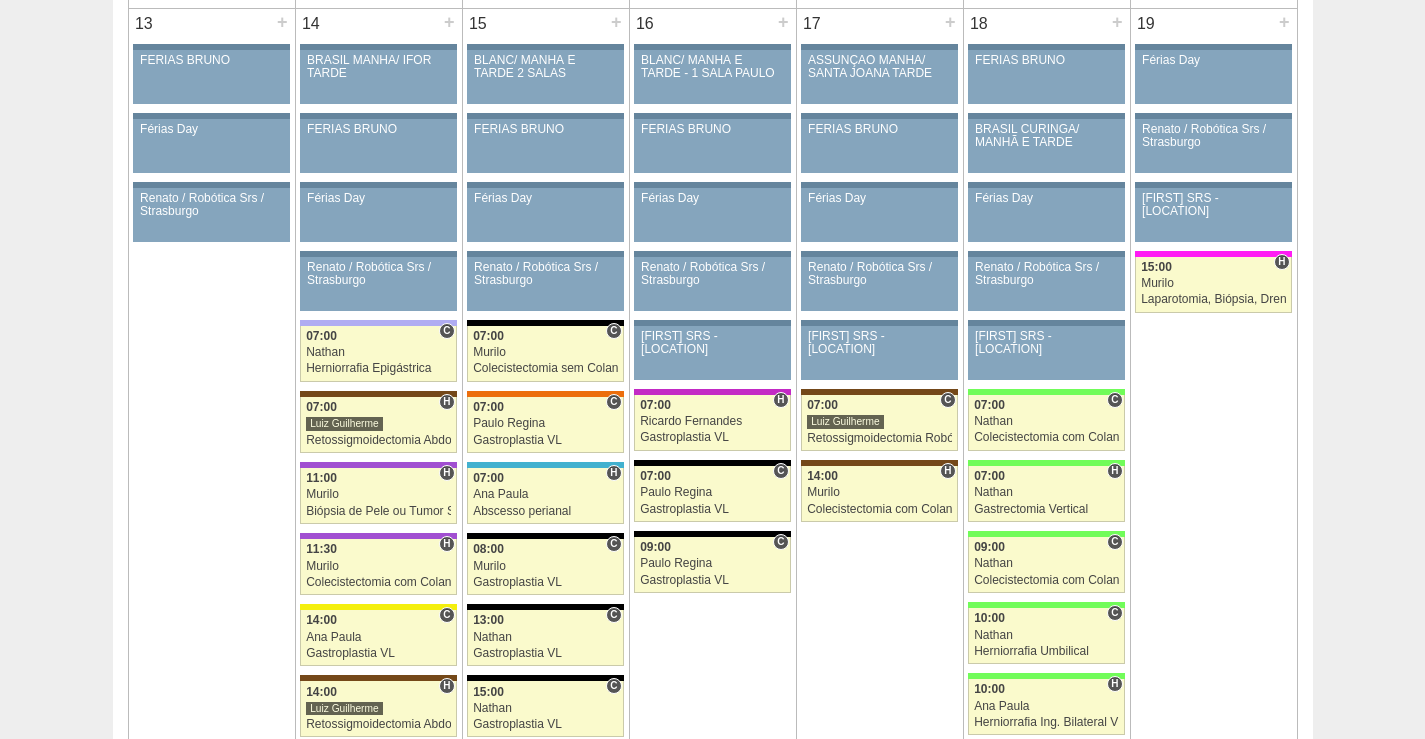 scroll, scrollTop: 2200, scrollLeft: 0, axis: vertical 